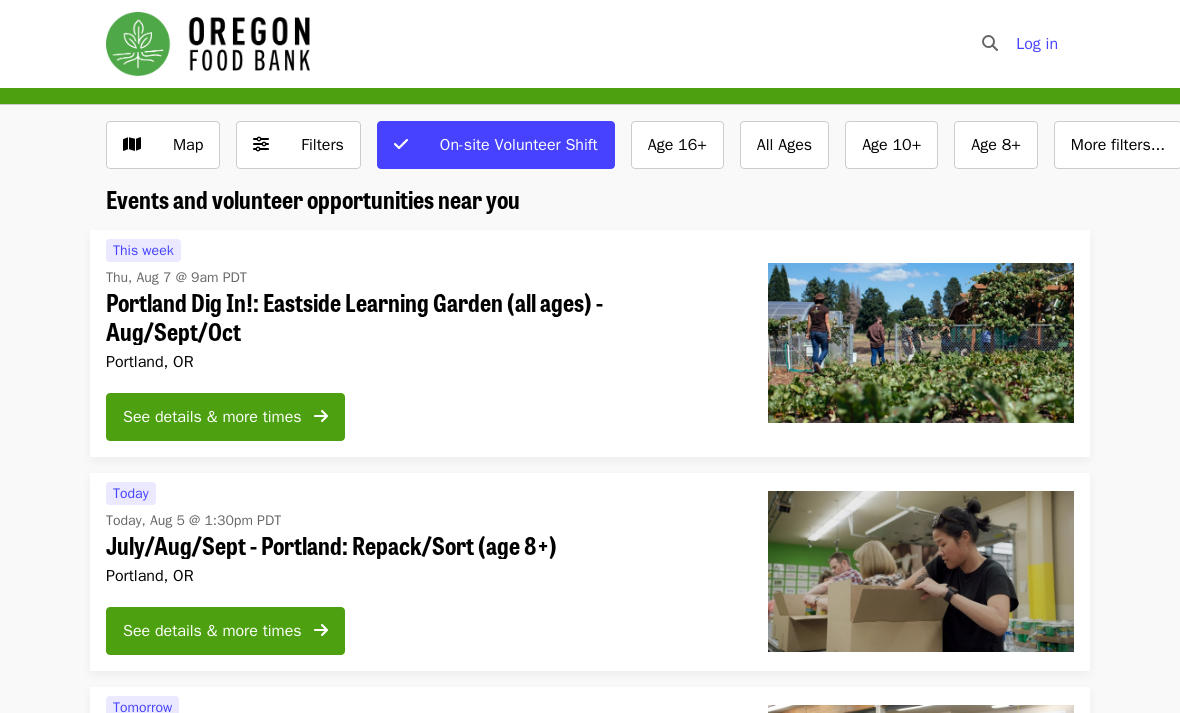 scroll, scrollTop: 0, scrollLeft: 0, axis: both 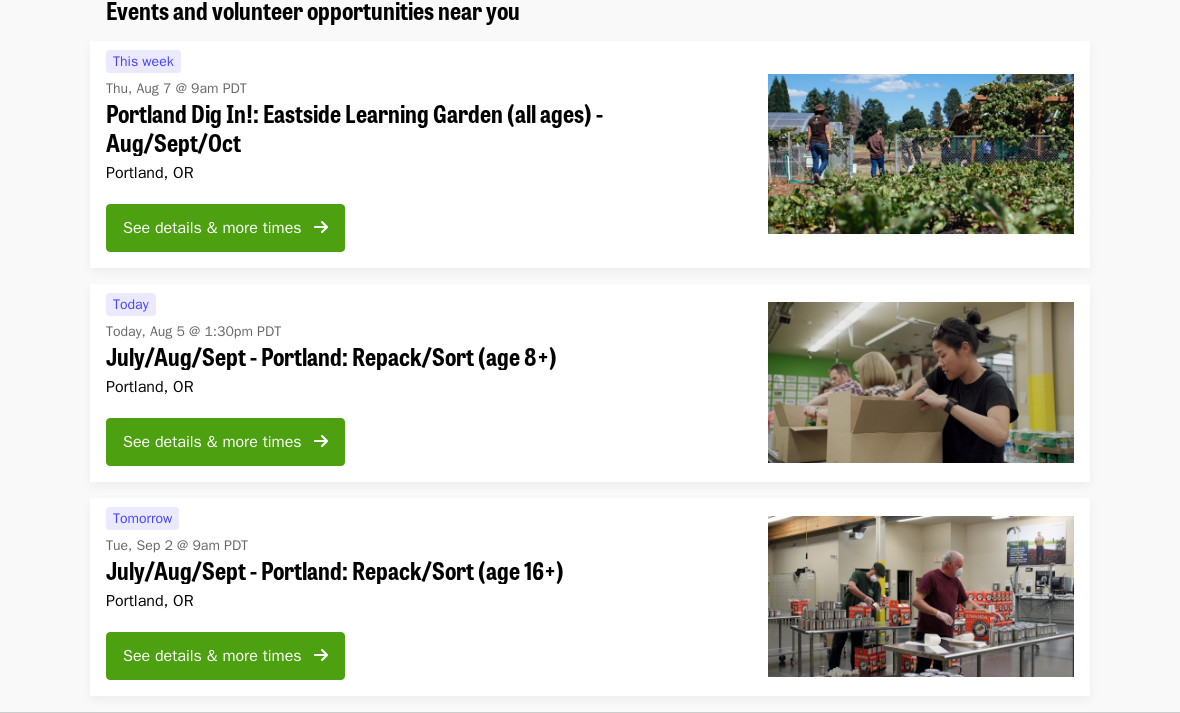 click on "See details & more times" at bounding box center (212, 442) 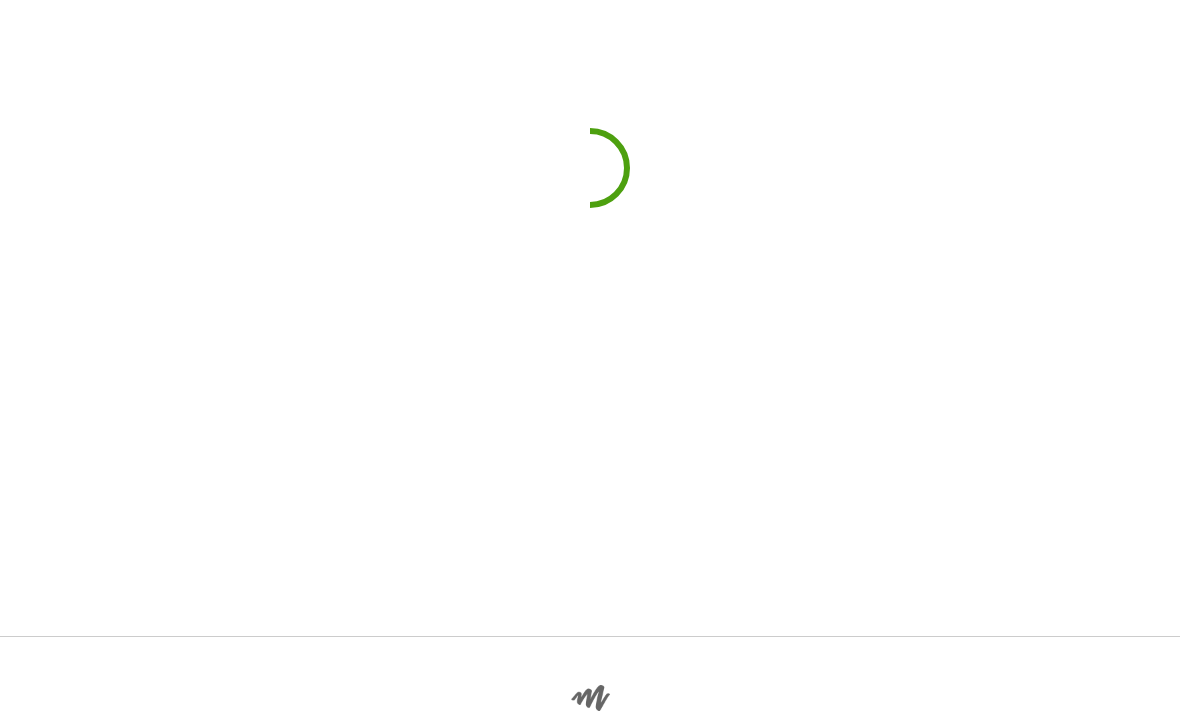 scroll, scrollTop: 0, scrollLeft: 0, axis: both 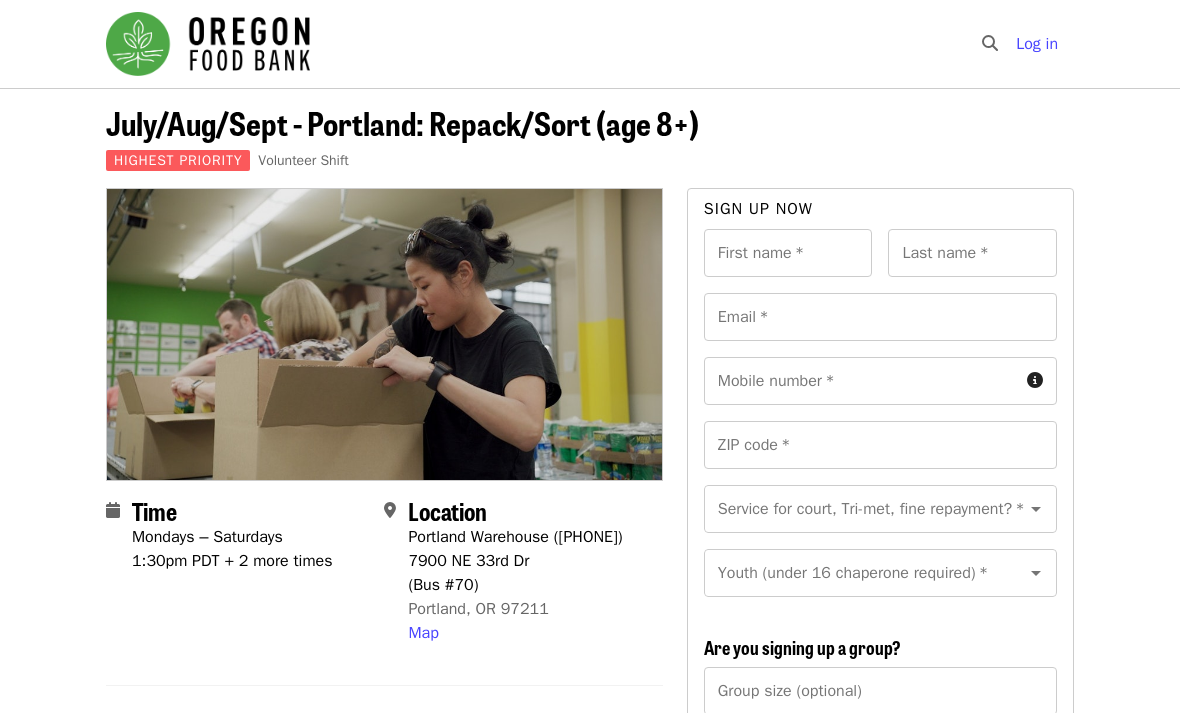 click on "First name   *" at bounding box center [788, 253] 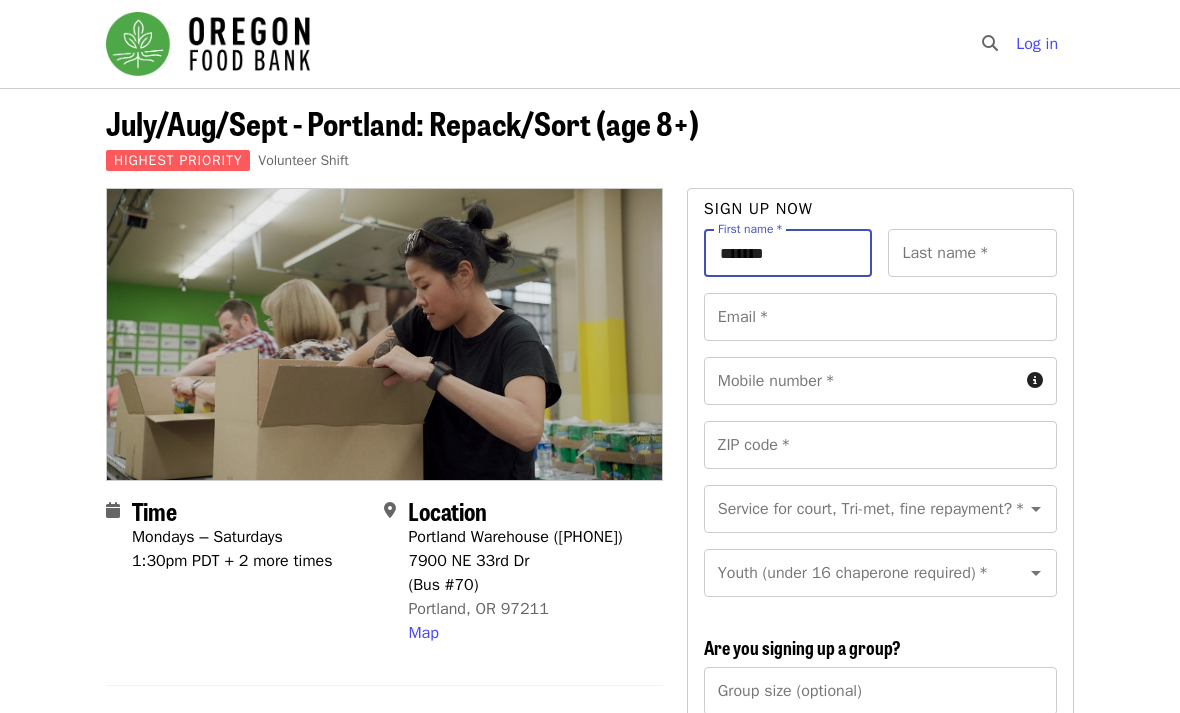 type on "*******" 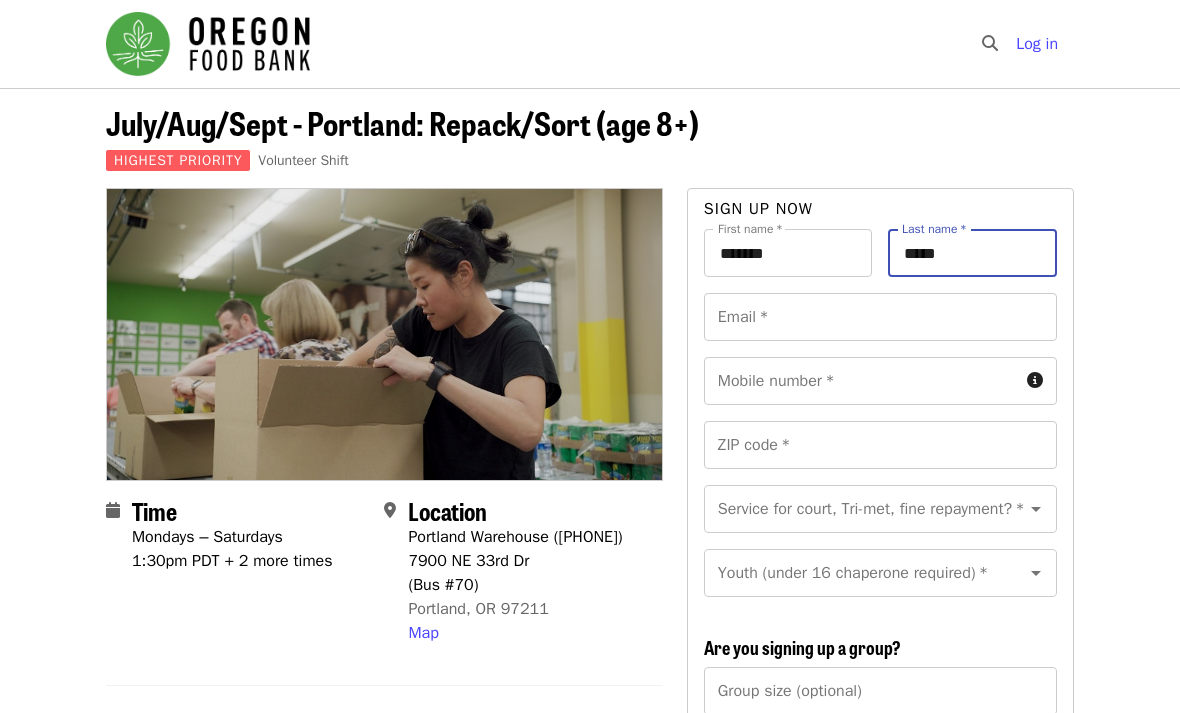 type on "*****" 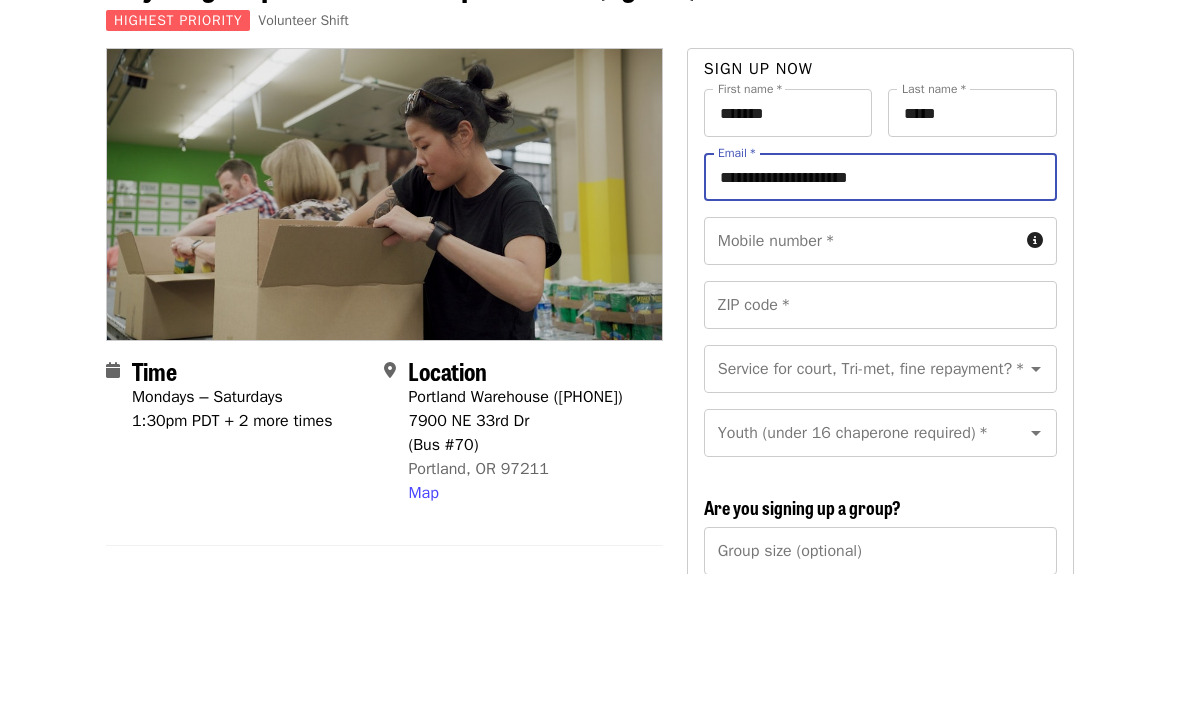 type on "**********" 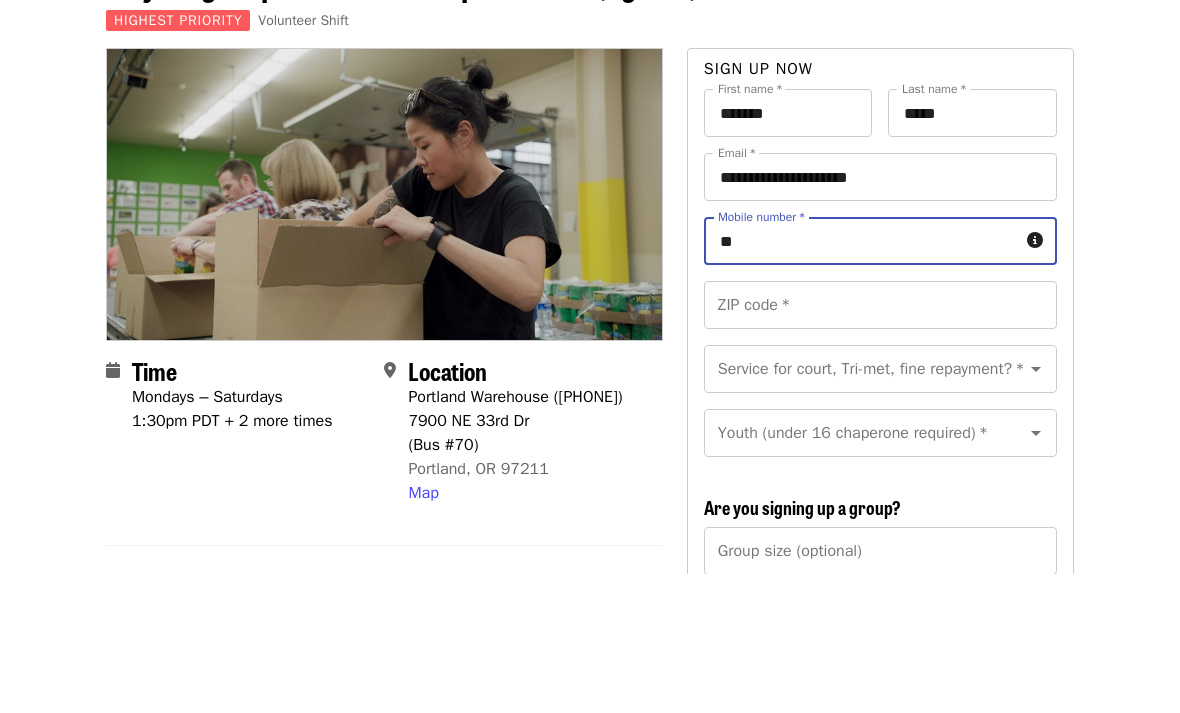 type on "*" 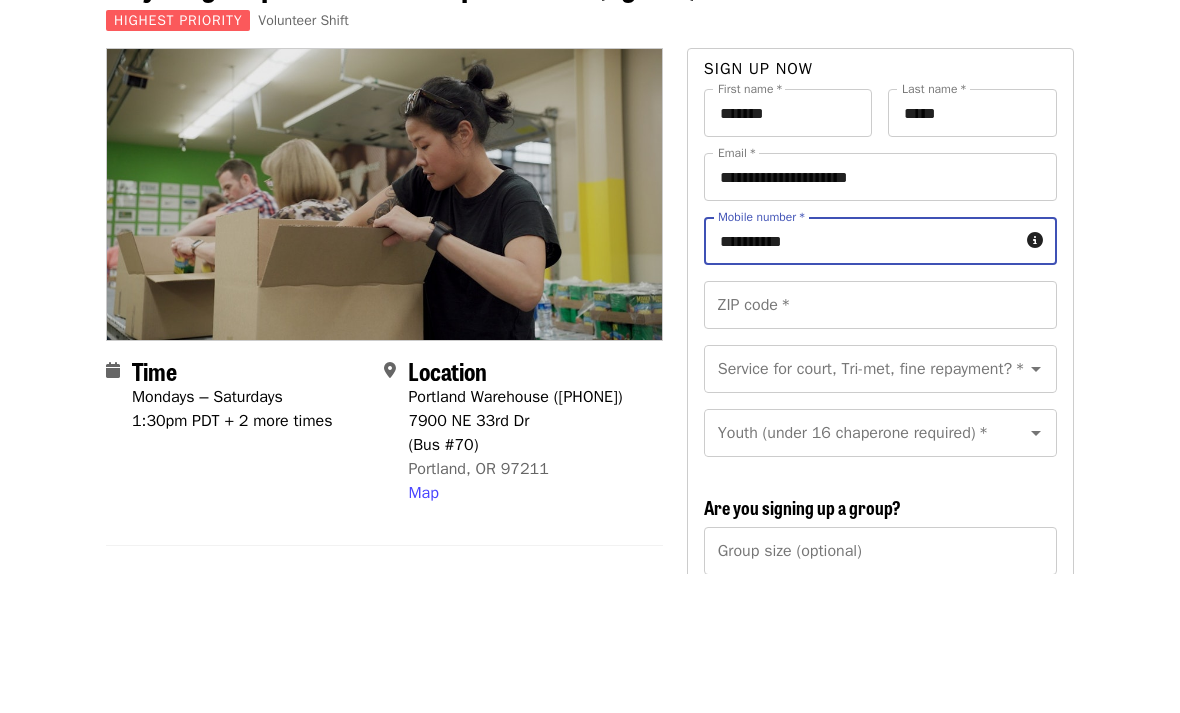 type on "**********" 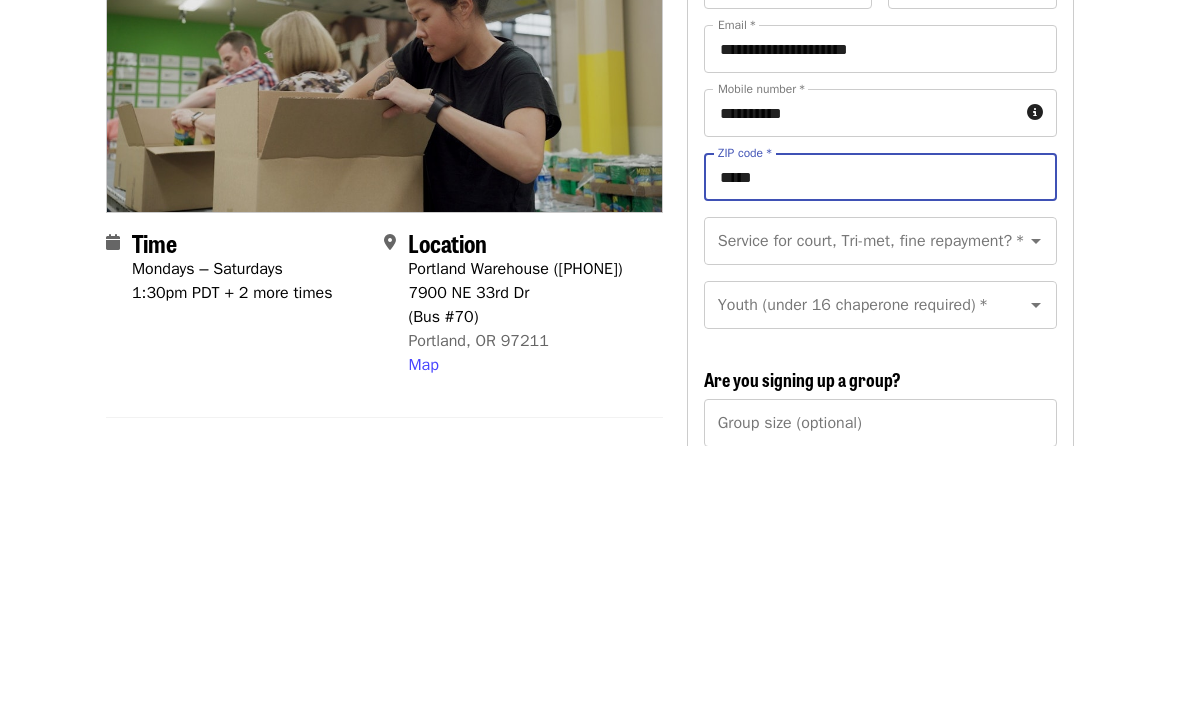 click at bounding box center (1036, 509) 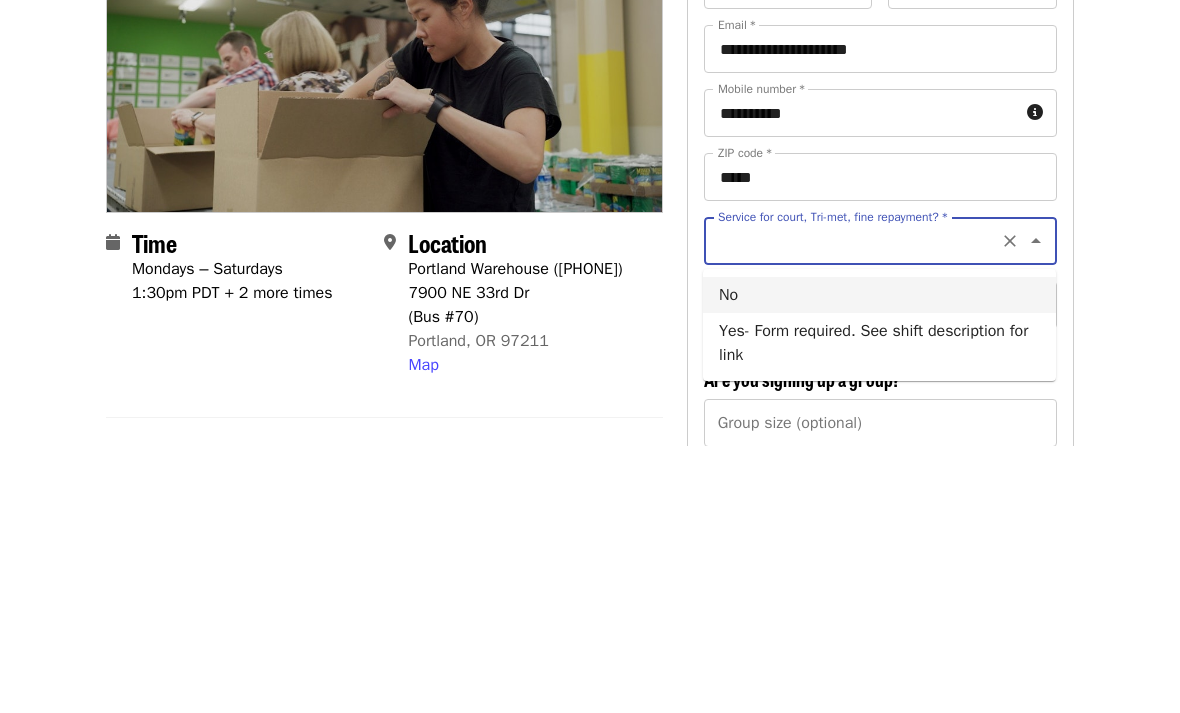 click on "No" at bounding box center [879, 563] 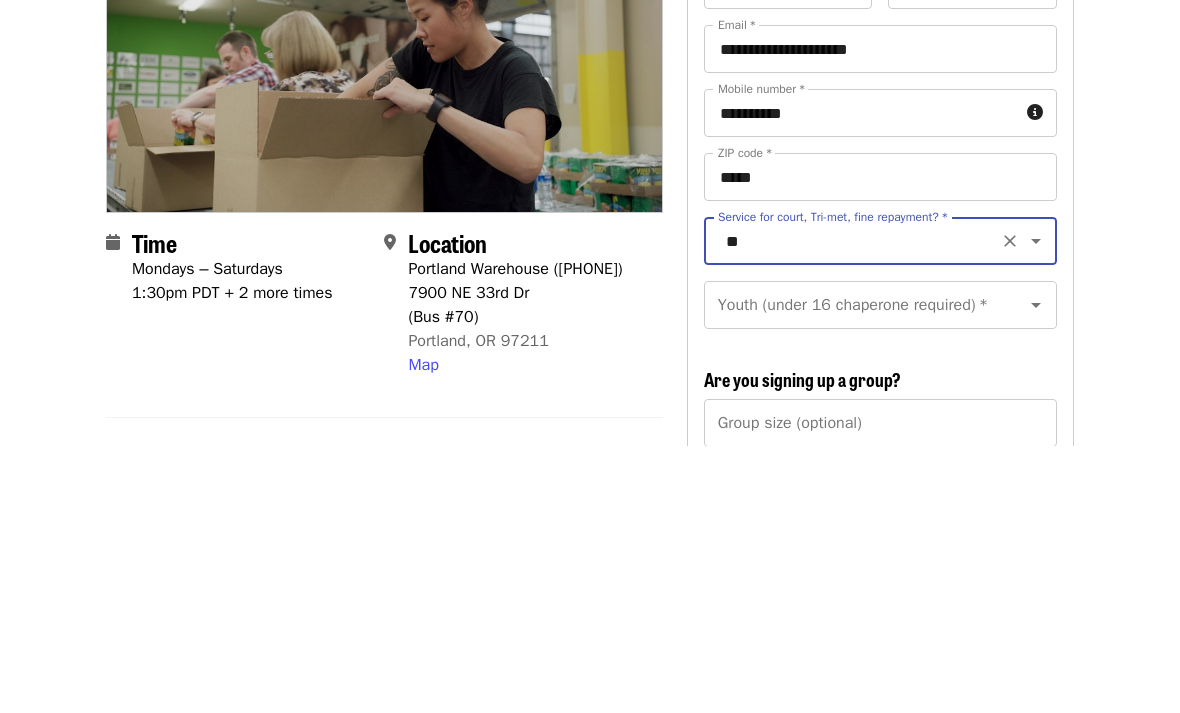 click on "Youth (under 16 chaperone required)   * Youth (under 16 chaperone required)  *" at bounding box center [880, 573] 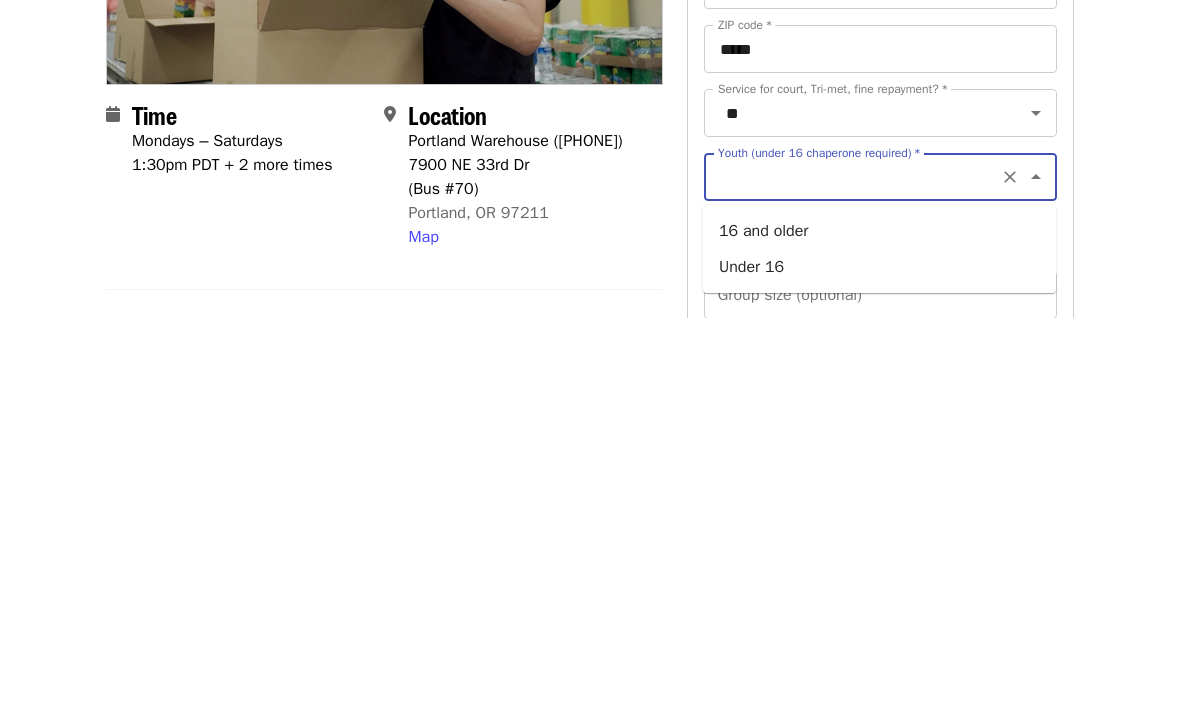 click on "16 and older" at bounding box center [879, 627] 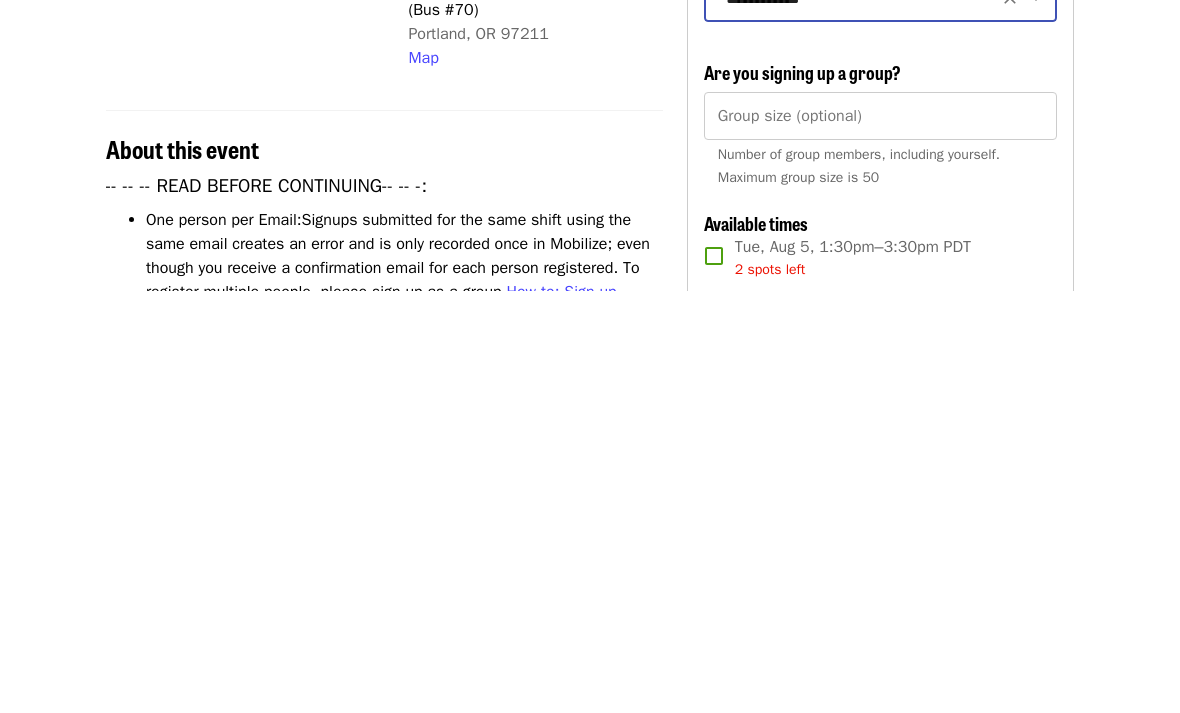 scroll, scrollTop: 155, scrollLeft: 0, axis: vertical 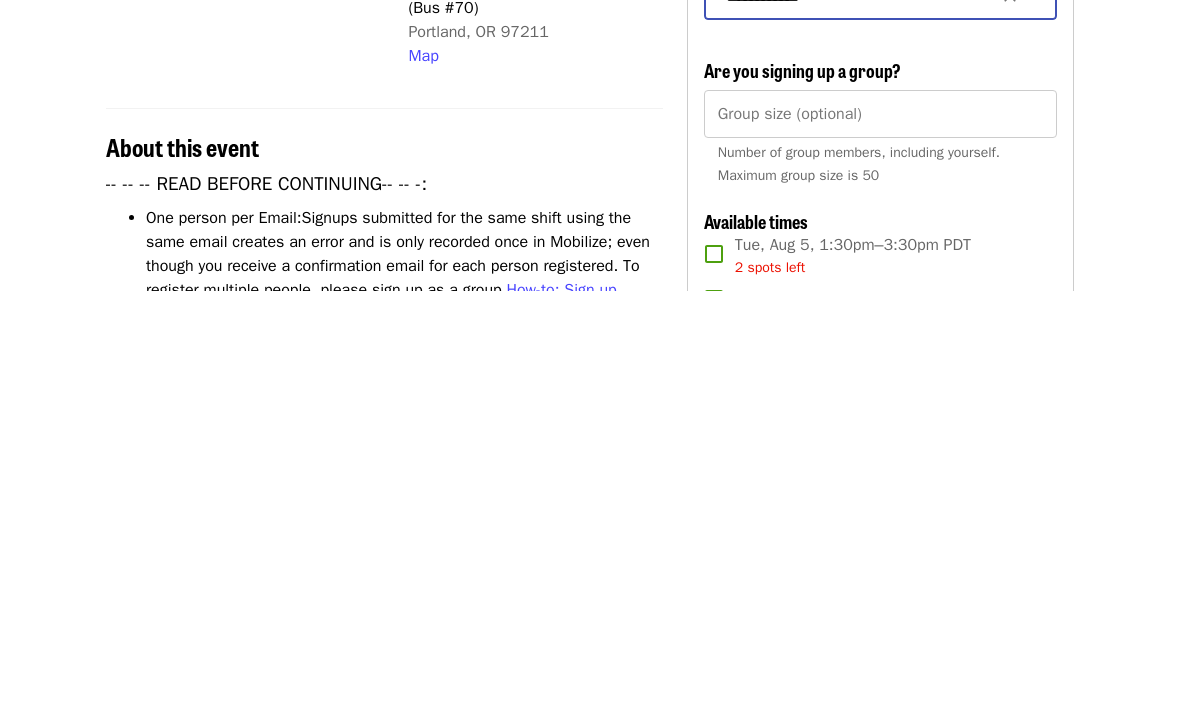 click on "Group size (optional)" at bounding box center (880, 536) 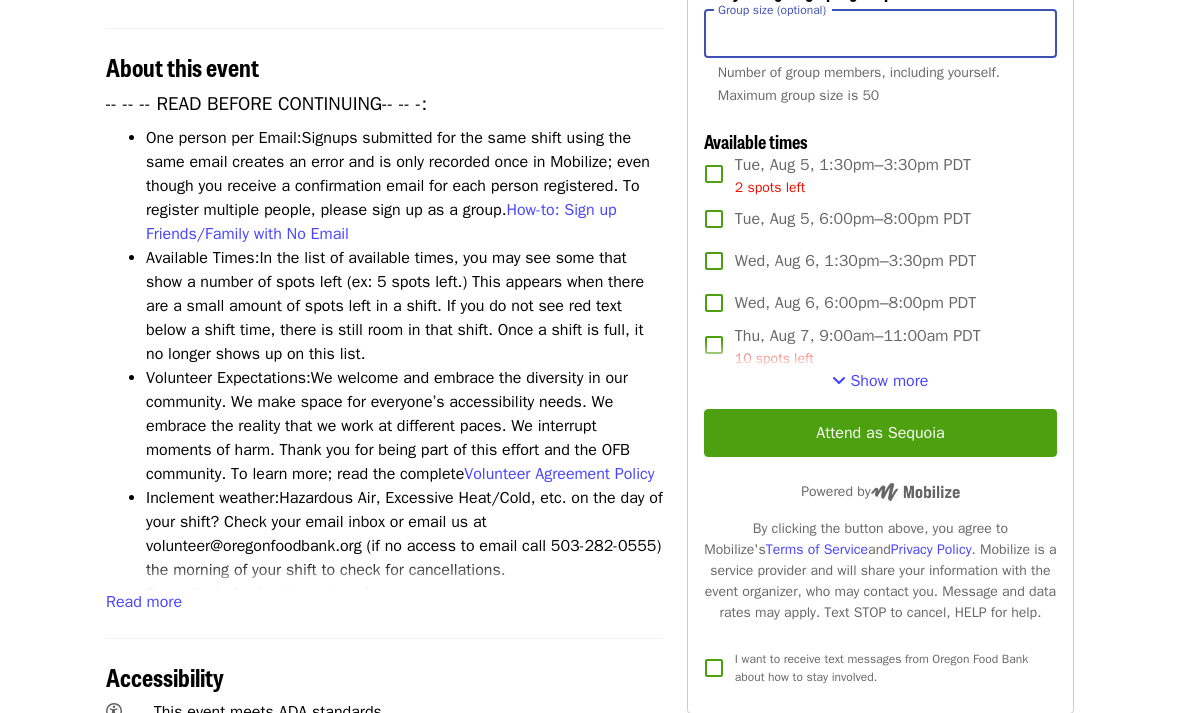 scroll, scrollTop: 652, scrollLeft: 0, axis: vertical 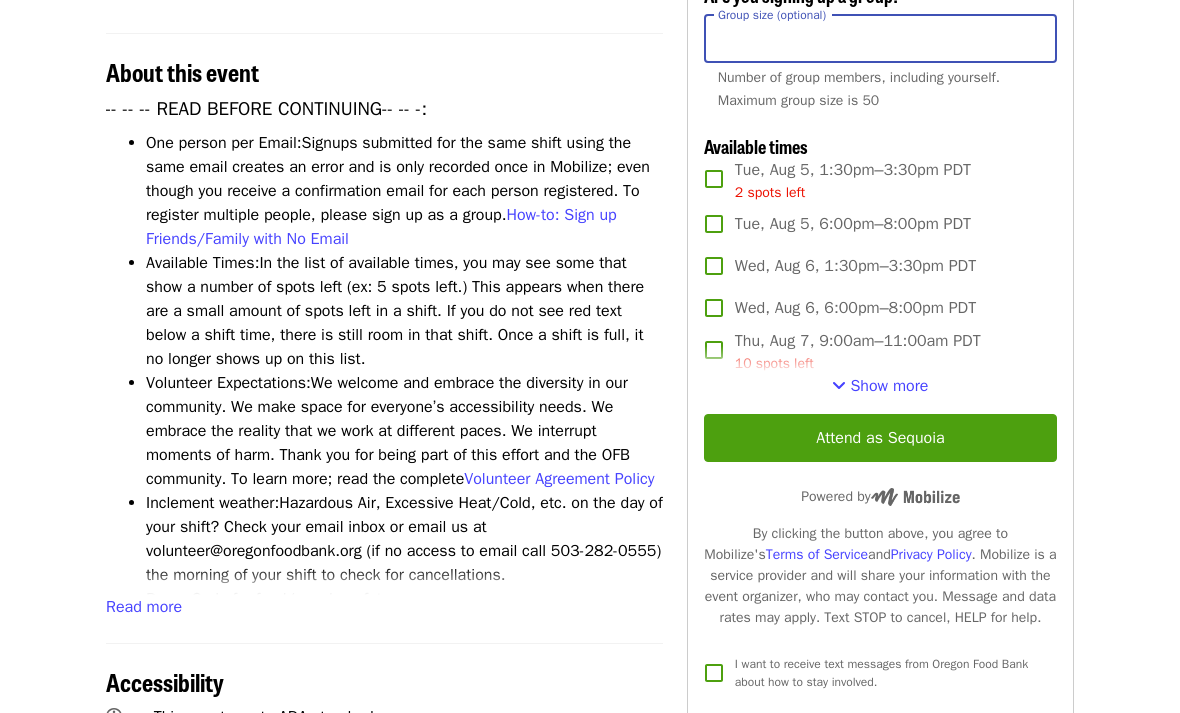 type on "*" 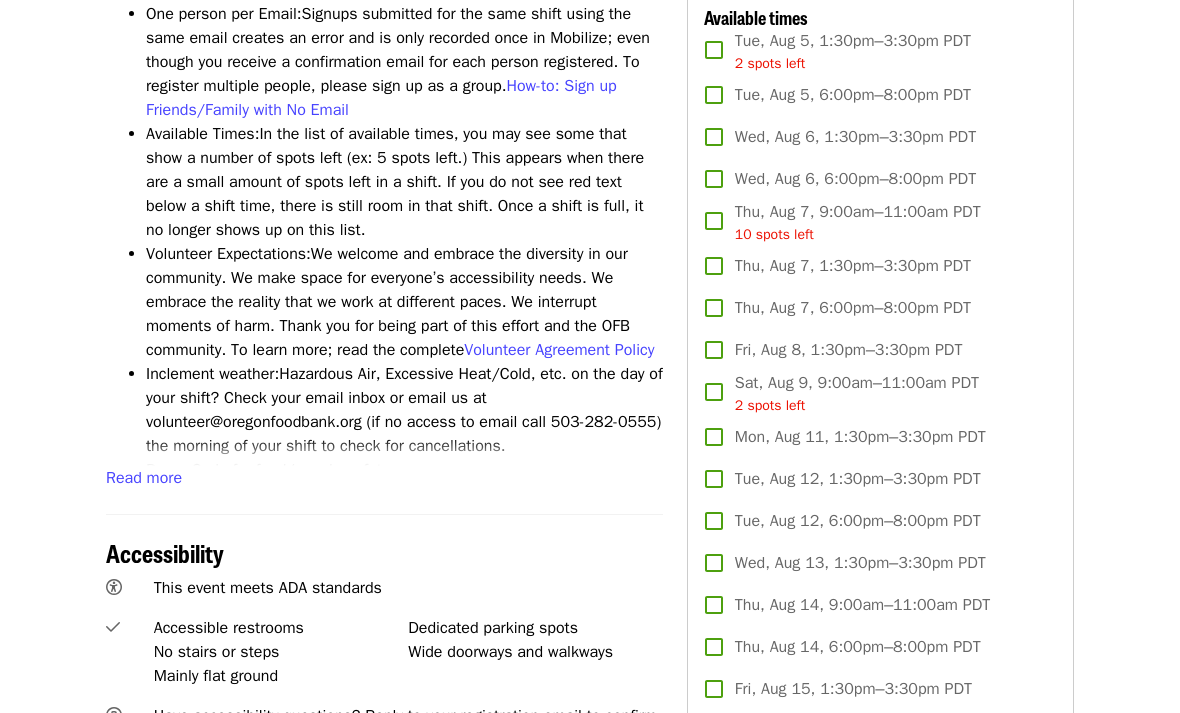 scroll, scrollTop: 778, scrollLeft: 0, axis: vertical 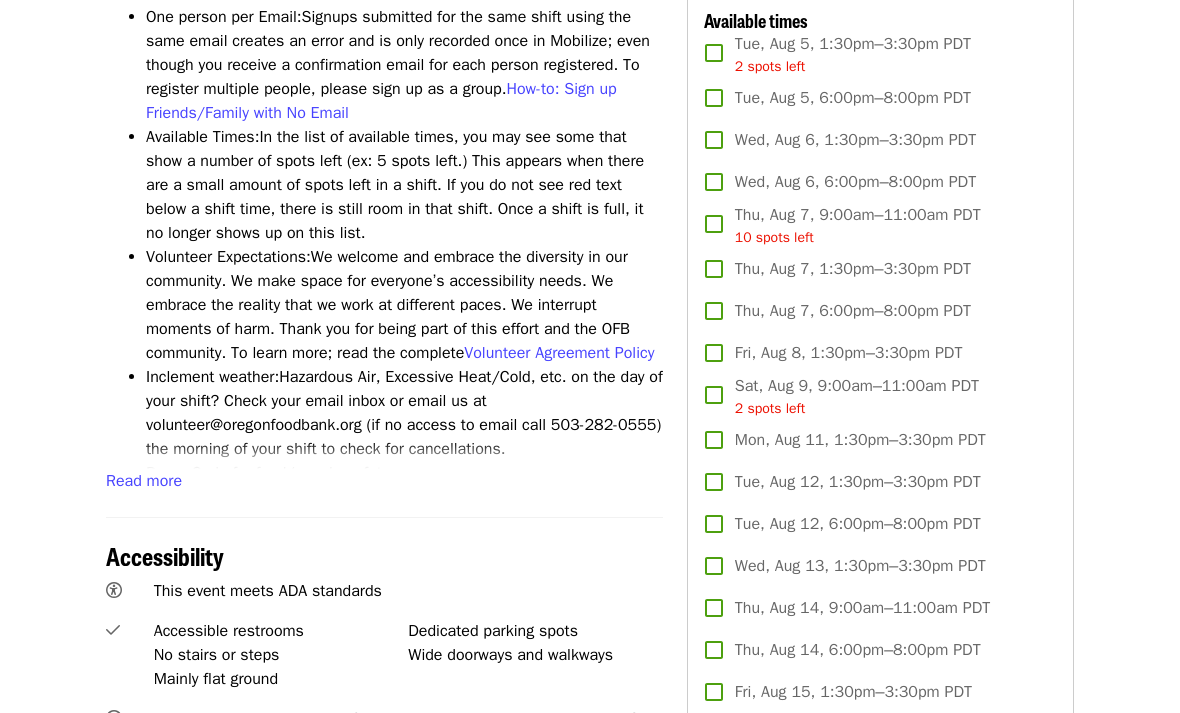 click on "Fri, Aug 8, 1:30pm–3:30pm PDT" at bounding box center [849, 353] 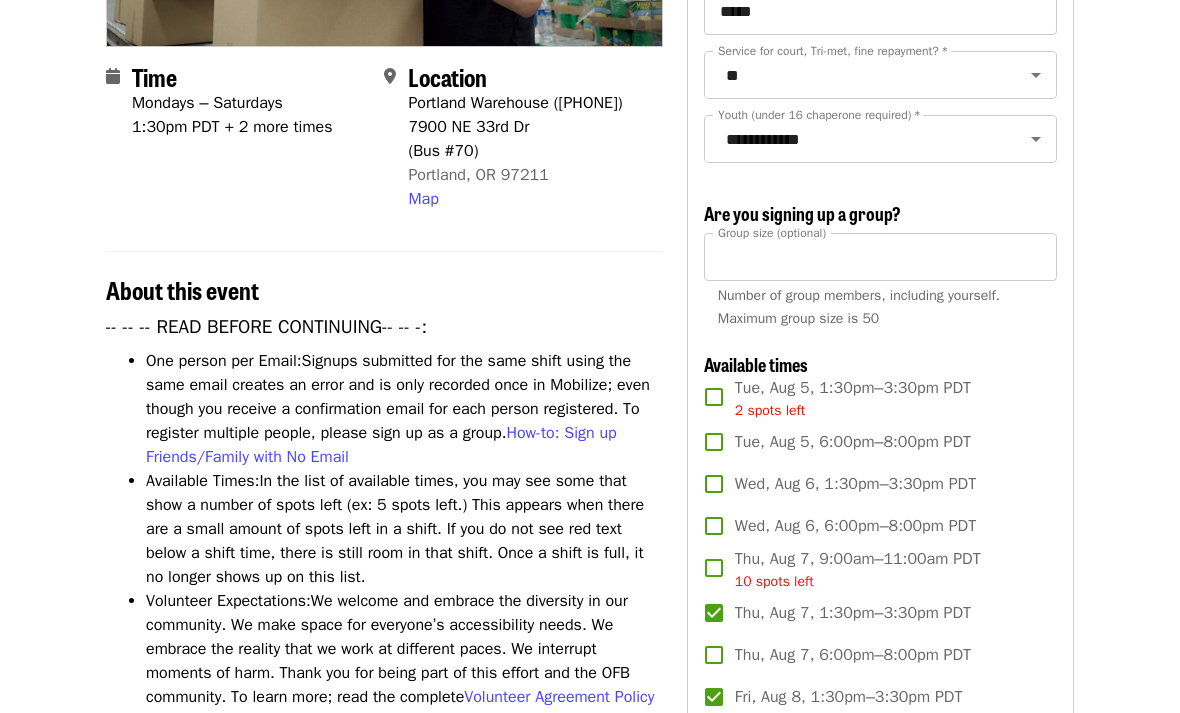 scroll, scrollTop: 0, scrollLeft: 0, axis: both 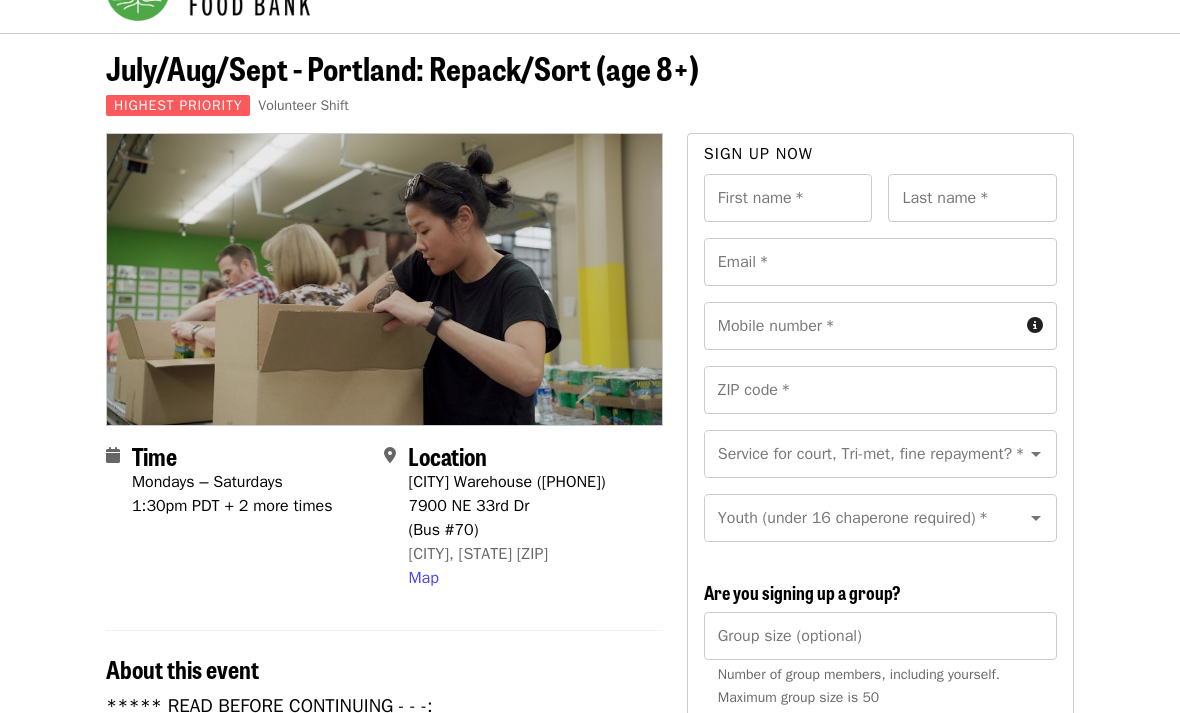 click on "First name   *" at bounding box center [788, 198] 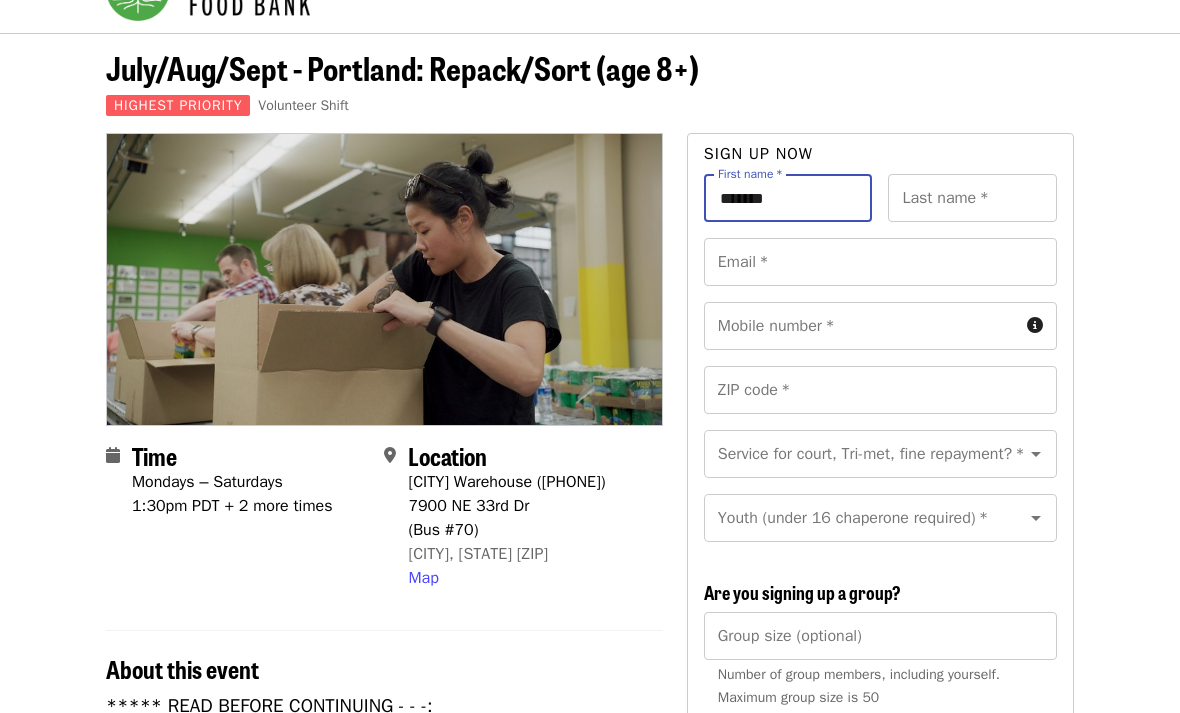 type on "*******" 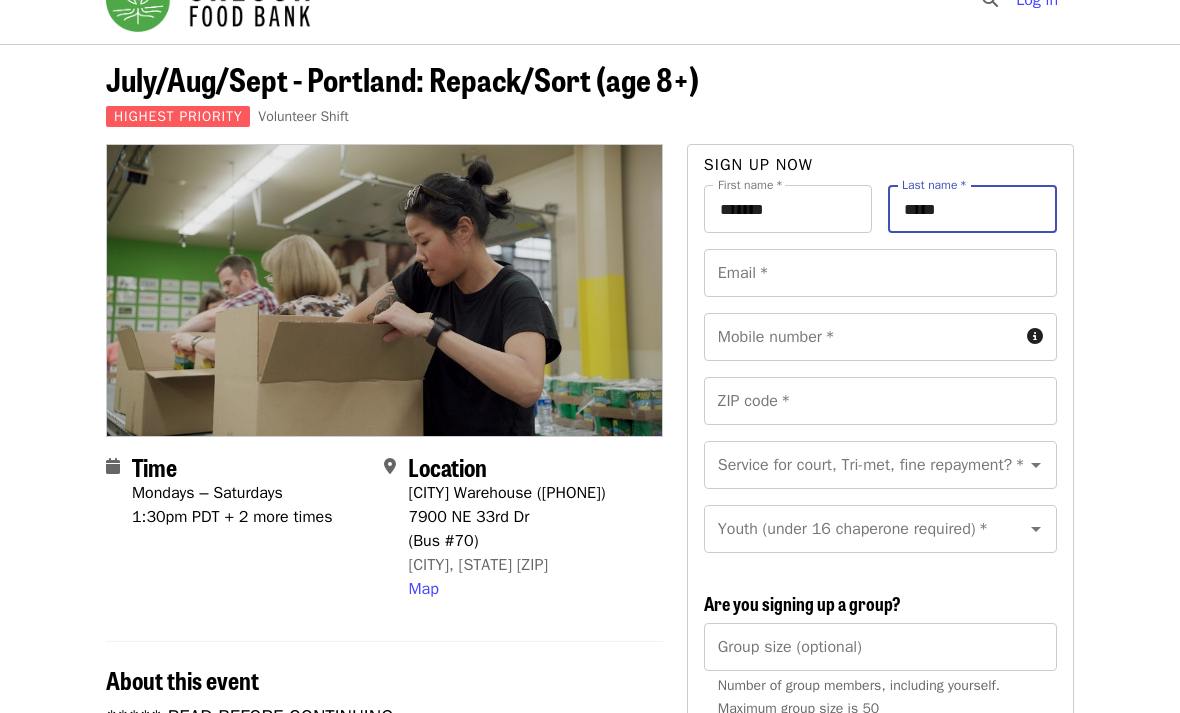 scroll, scrollTop: 43, scrollLeft: 0, axis: vertical 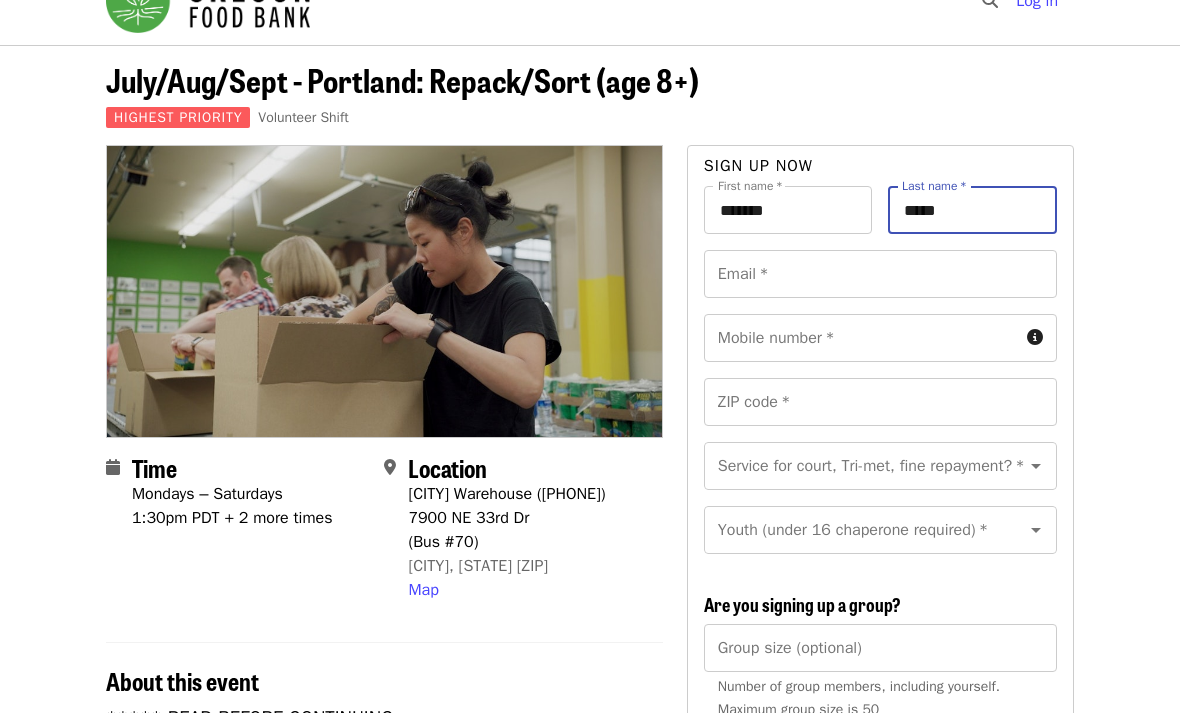 type on "*****" 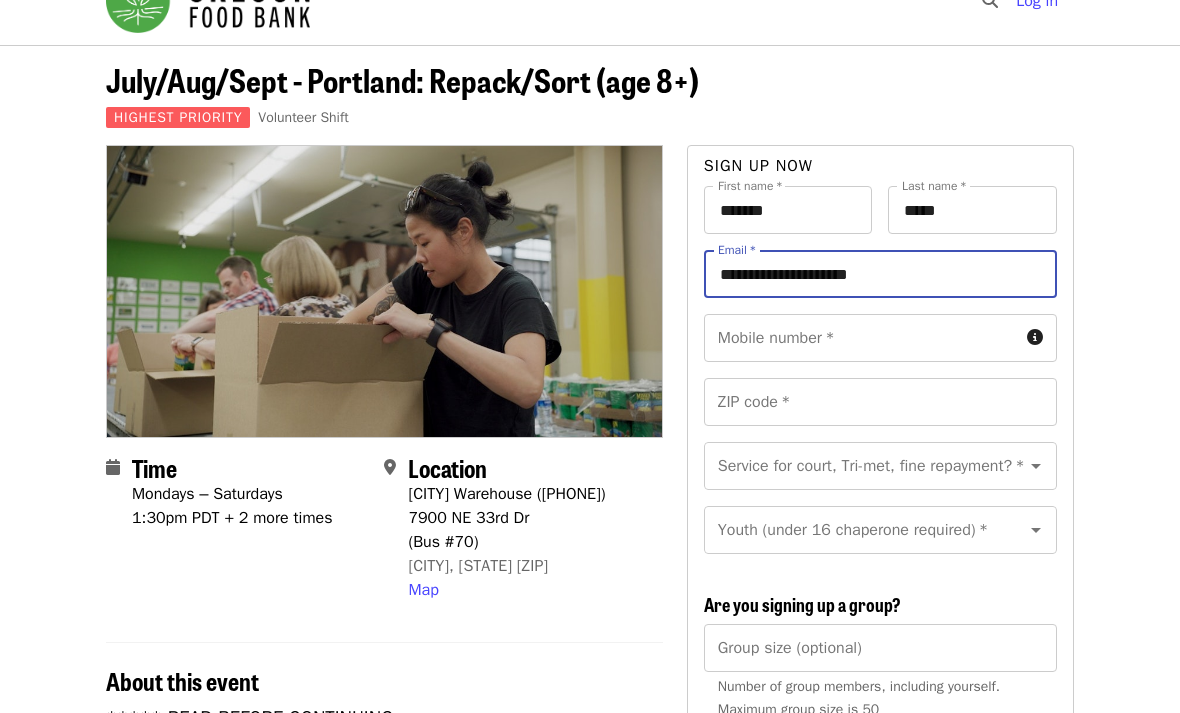 click on "**********" at bounding box center (880, 274) 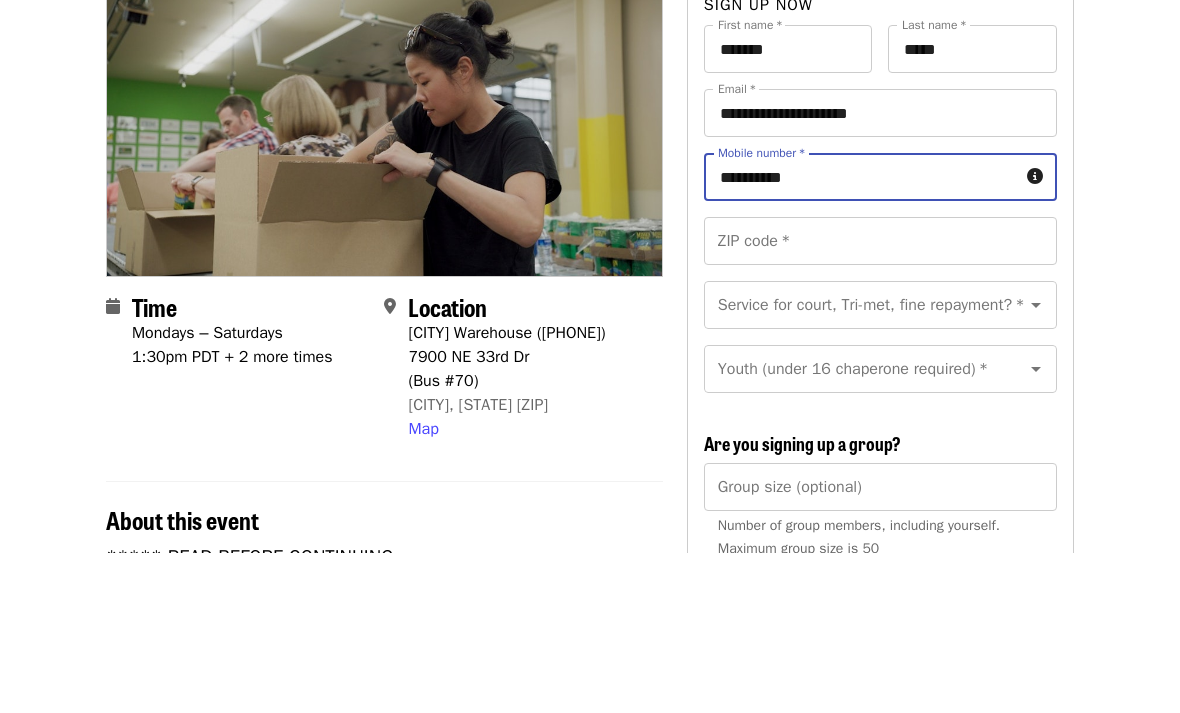 type on "**********" 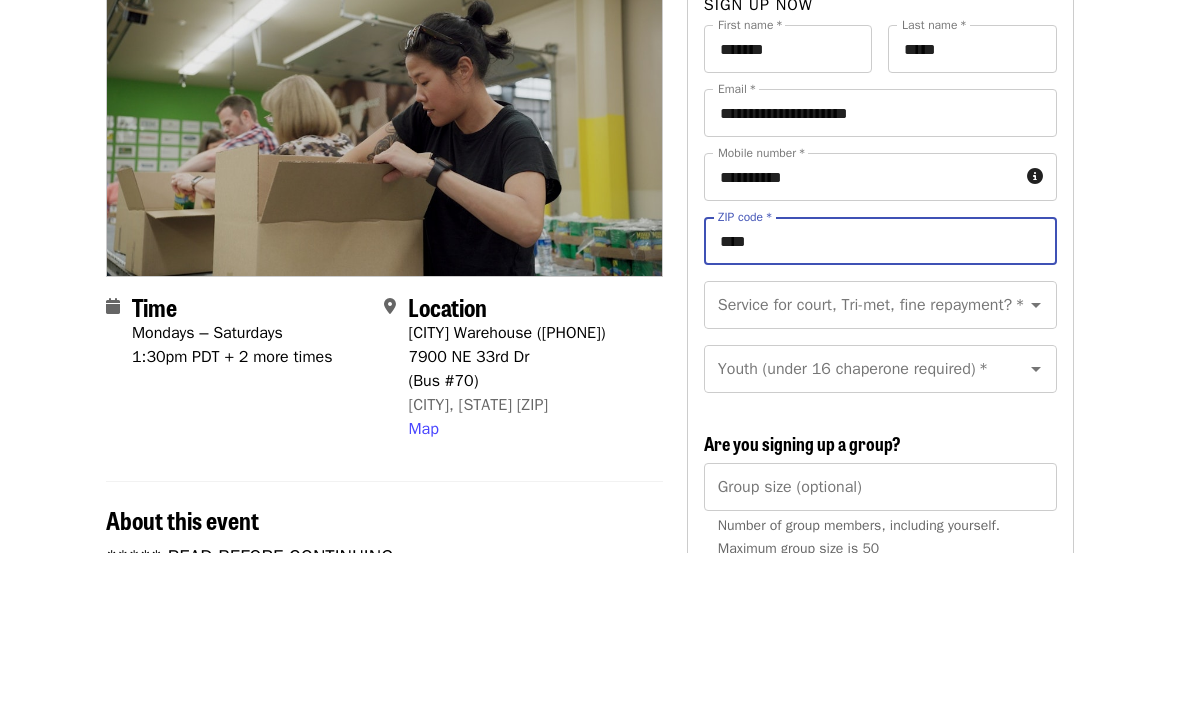 type on "*****" 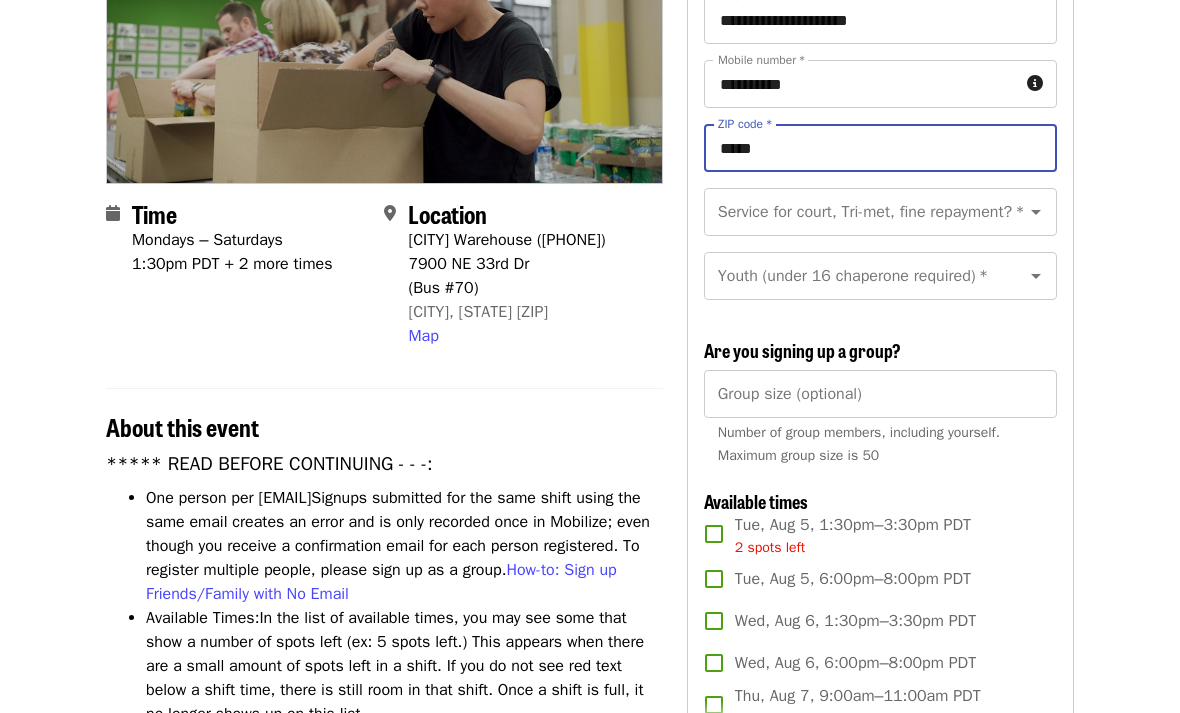 scroll, scrollTop: 301, scrollLeft: 0, axis: vertical 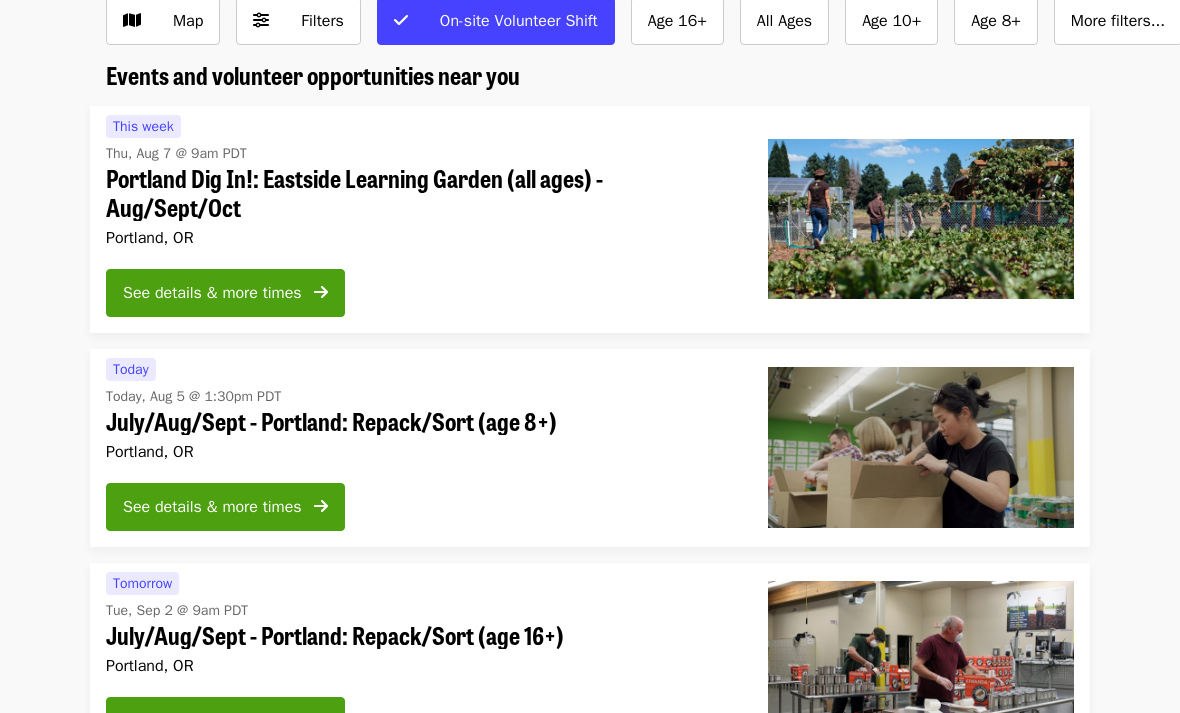 click on "See details & more times" at bounding box center (225, 507) 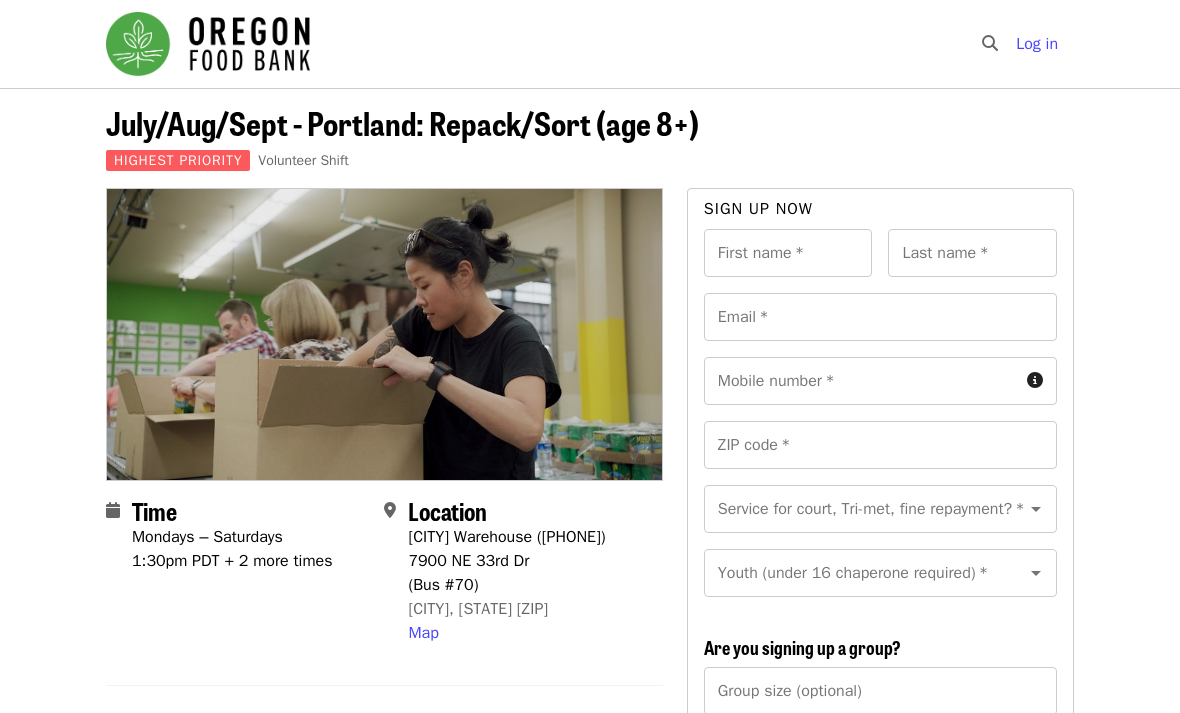 click on "Map" at bounding box center (423, 633) 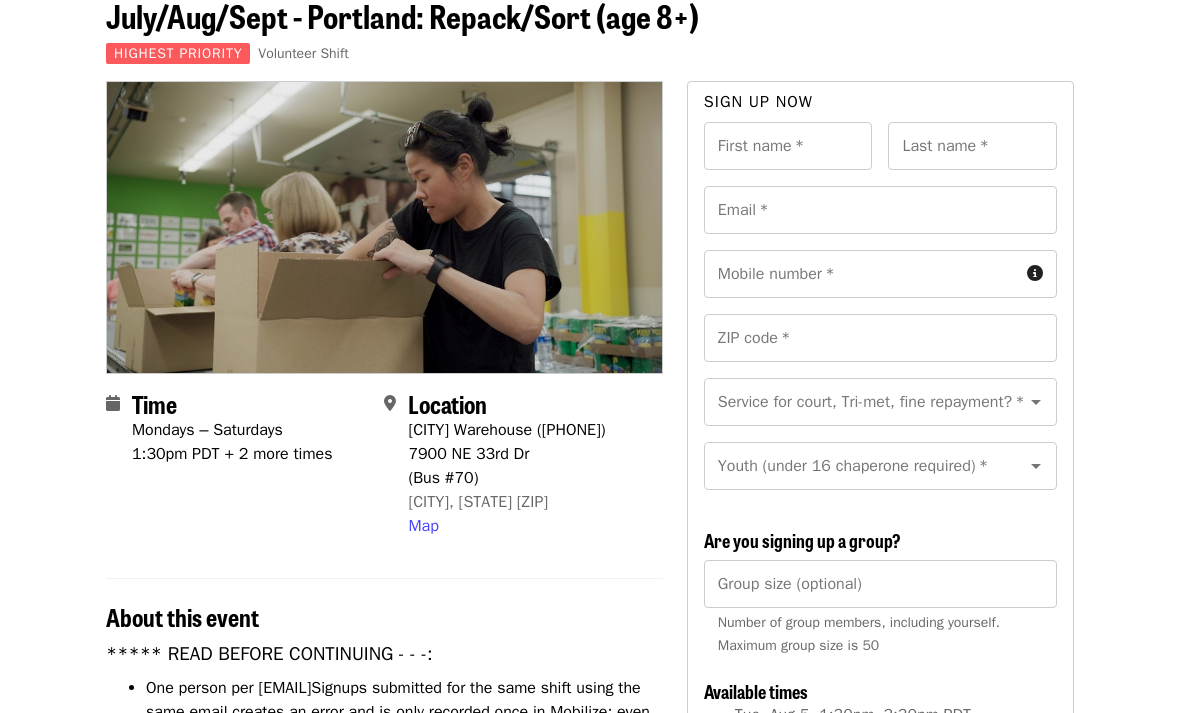 scroll, scrollTop: 0, scrollLeft: 0, axis: both 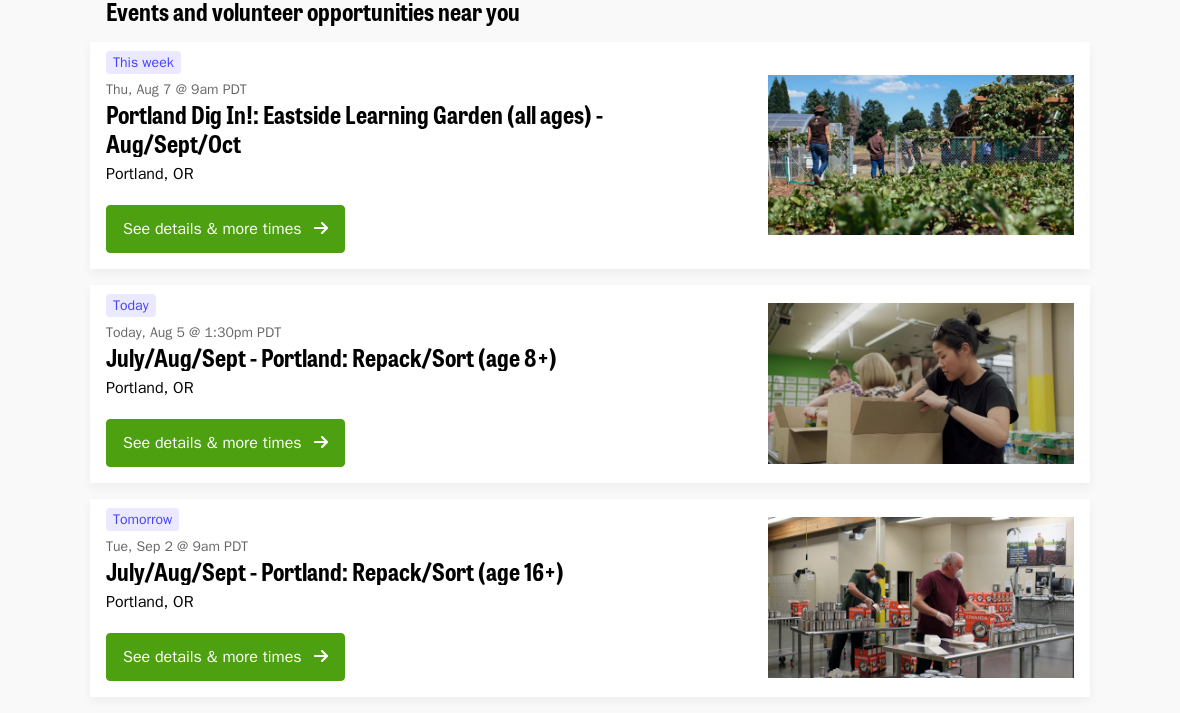 click on "See details & more times" at bounding box center [212, 443] 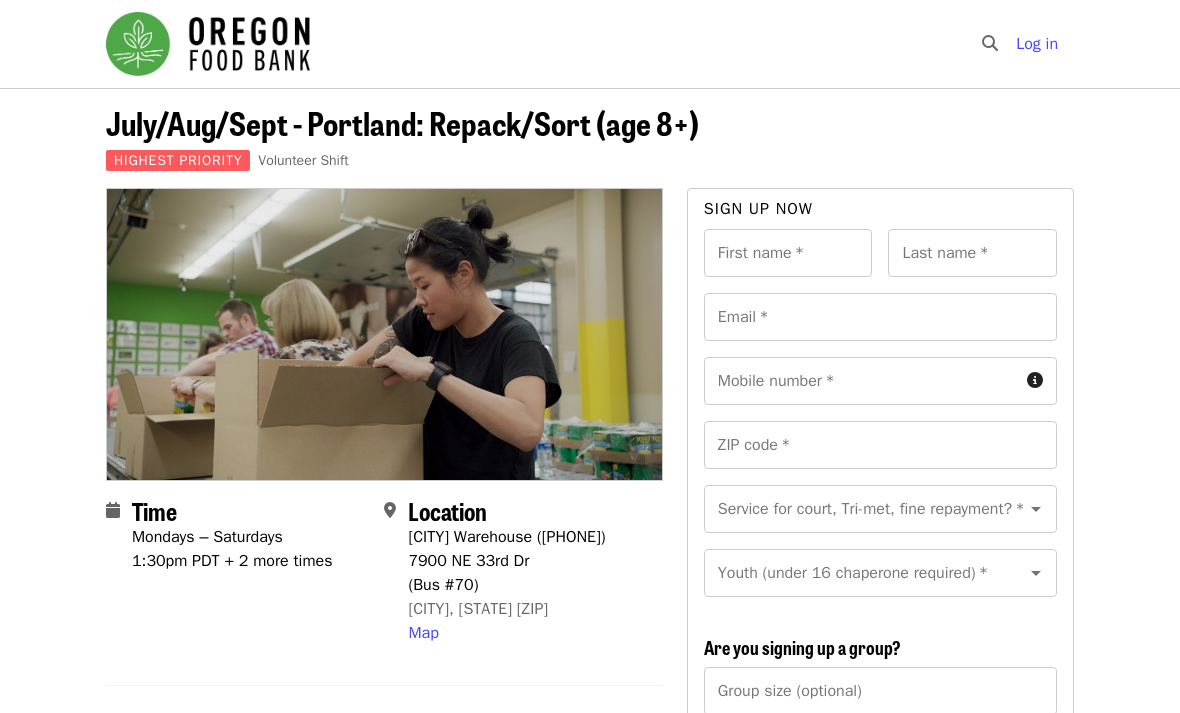 click on "First name   * First name  *" at bounding box center [788, 253] 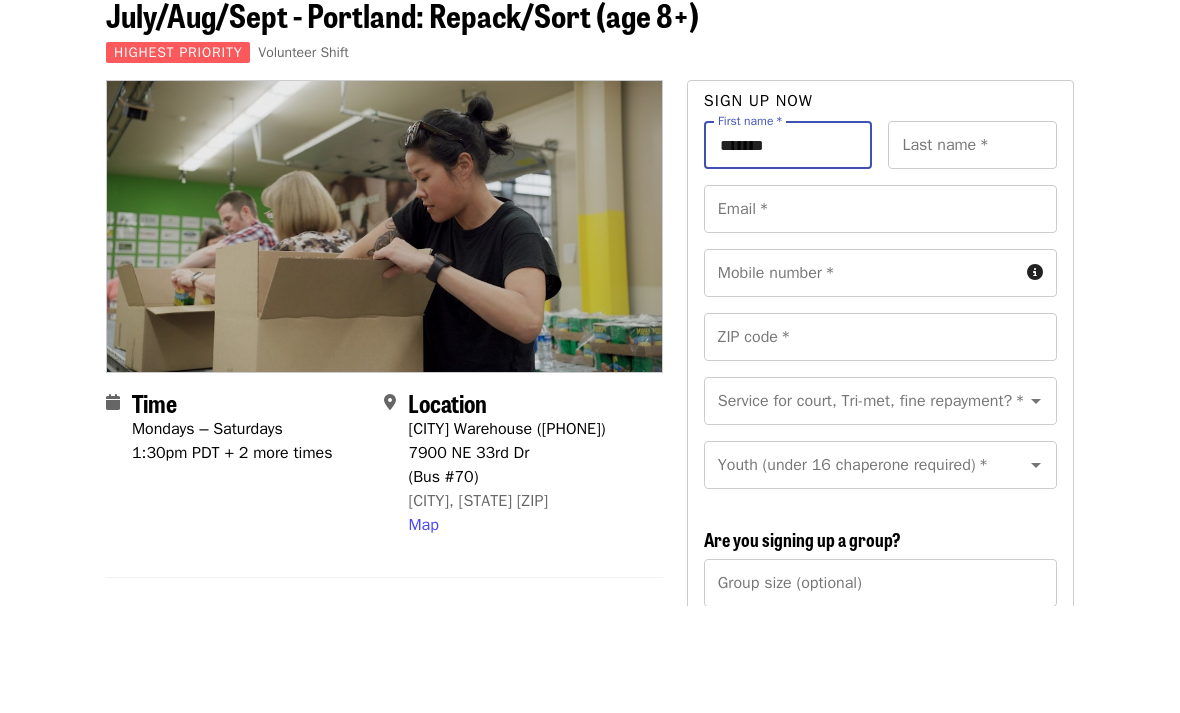 type on "*******" 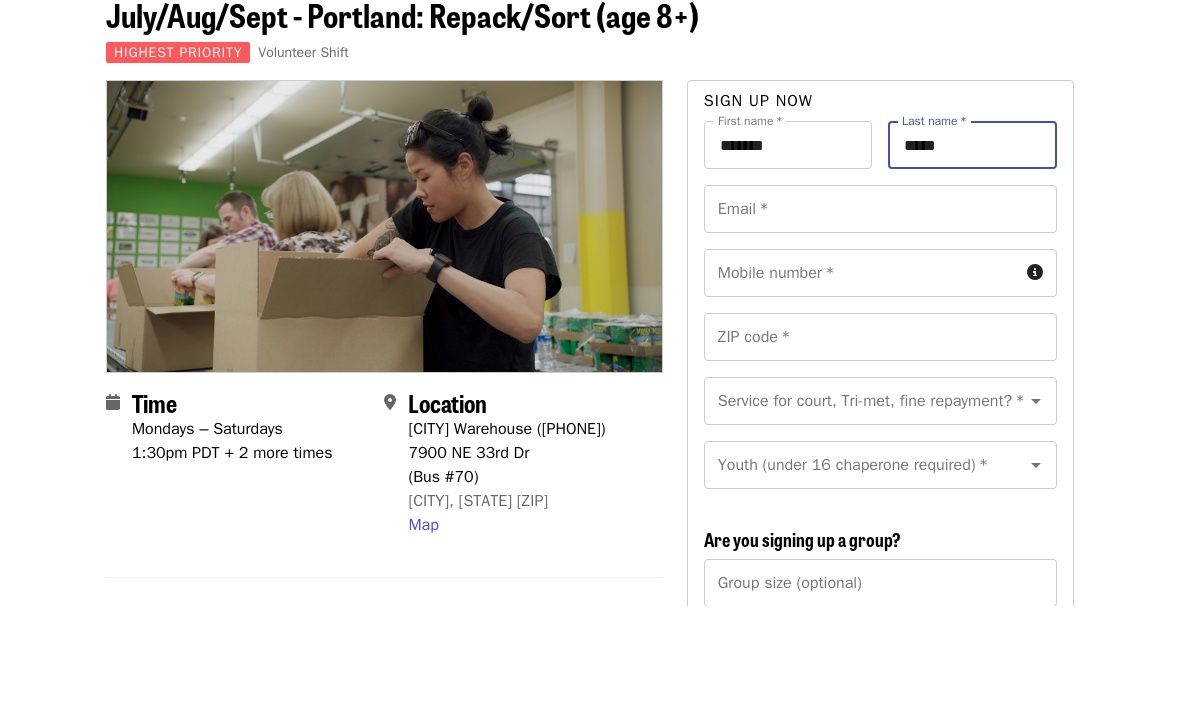 type on "*****" 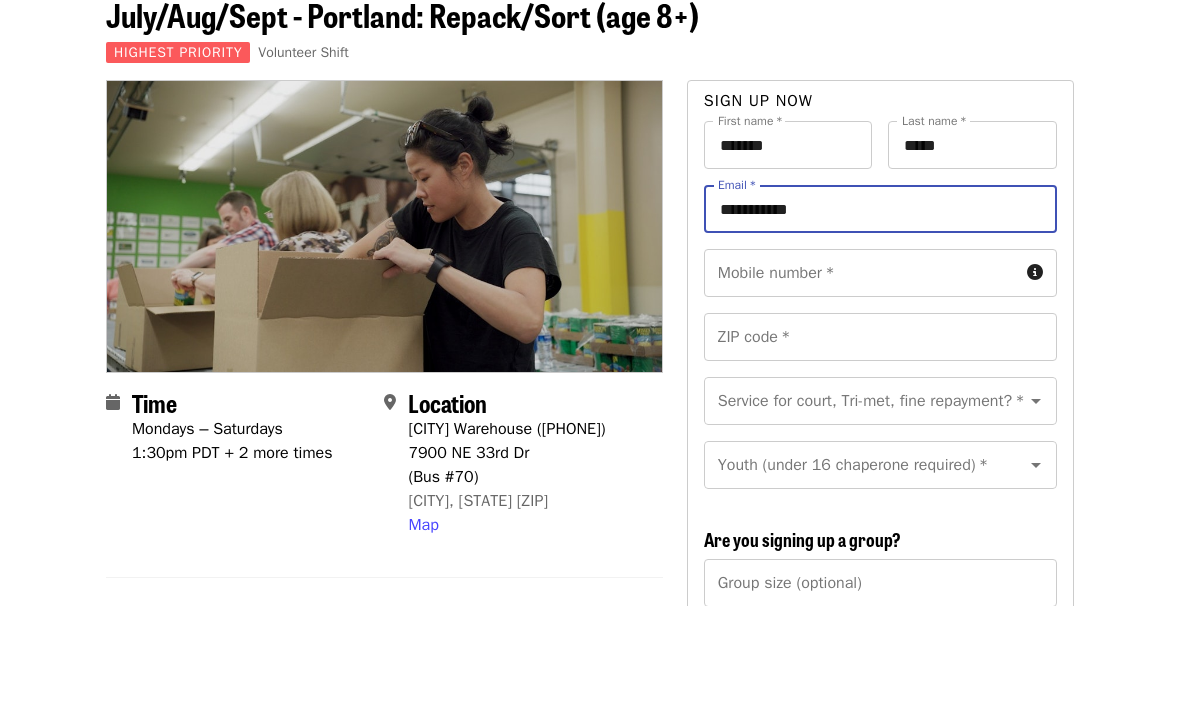 click on "Mobile number   *" at bounding box center [861, 381] 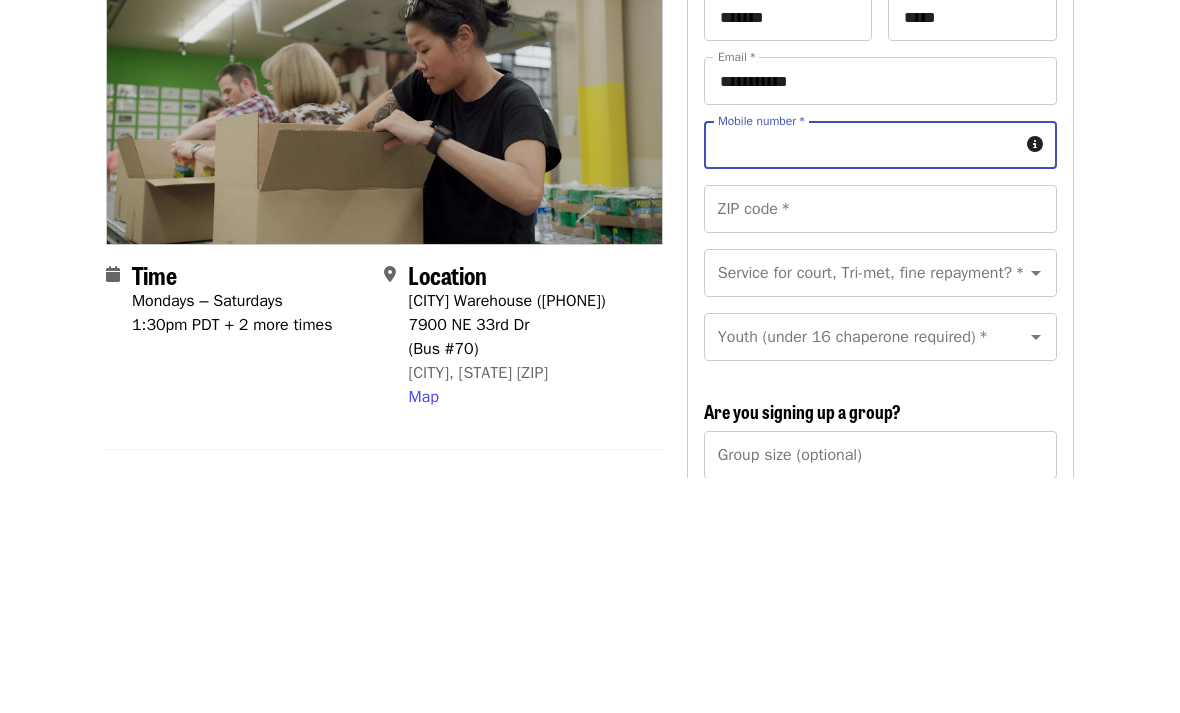 click on "**********" at bounding box center [880, 317] 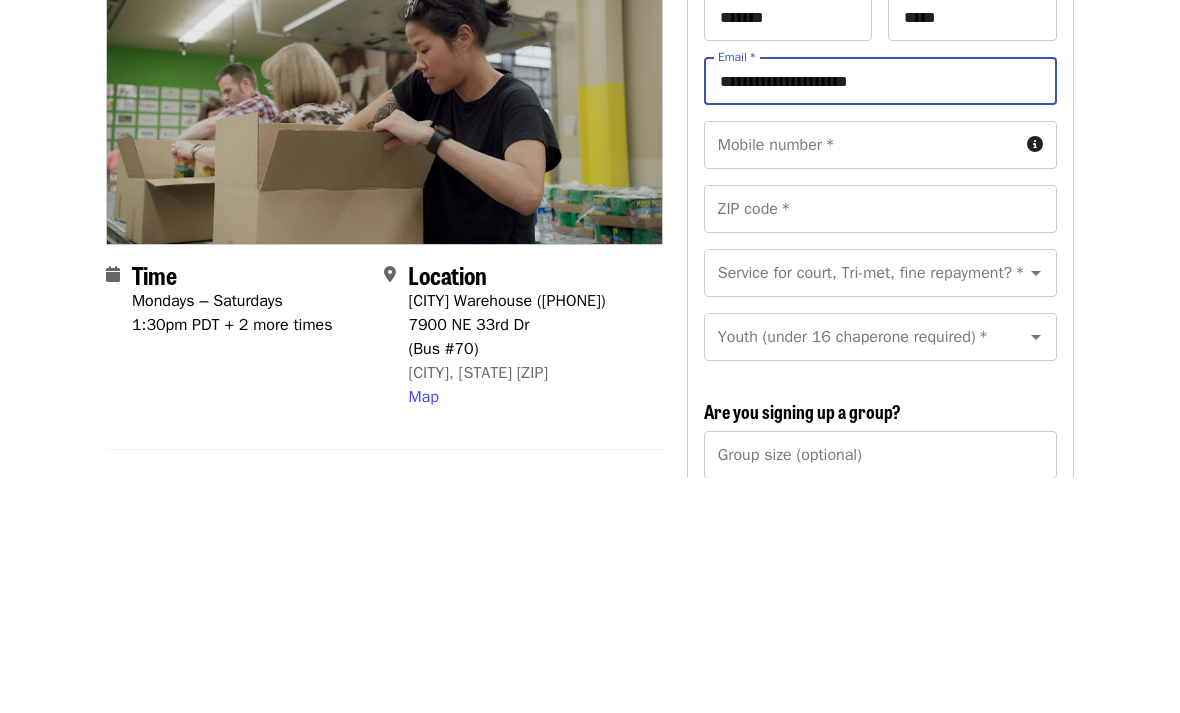type on "**********" 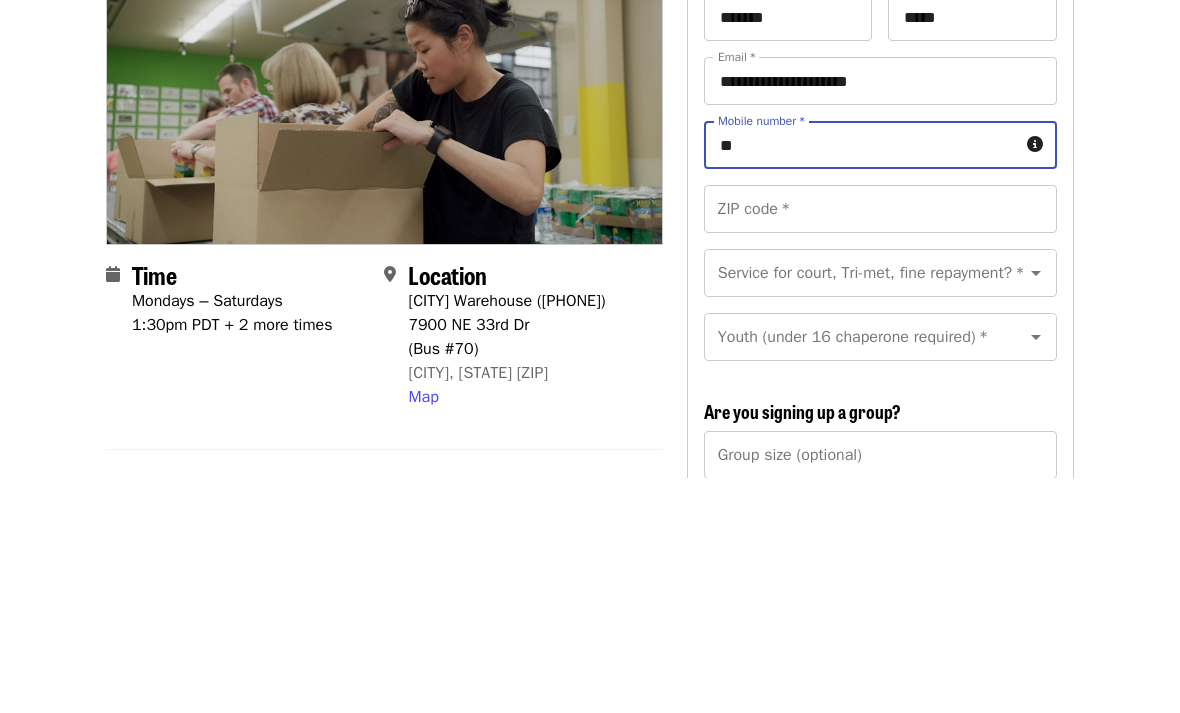 type on "*" 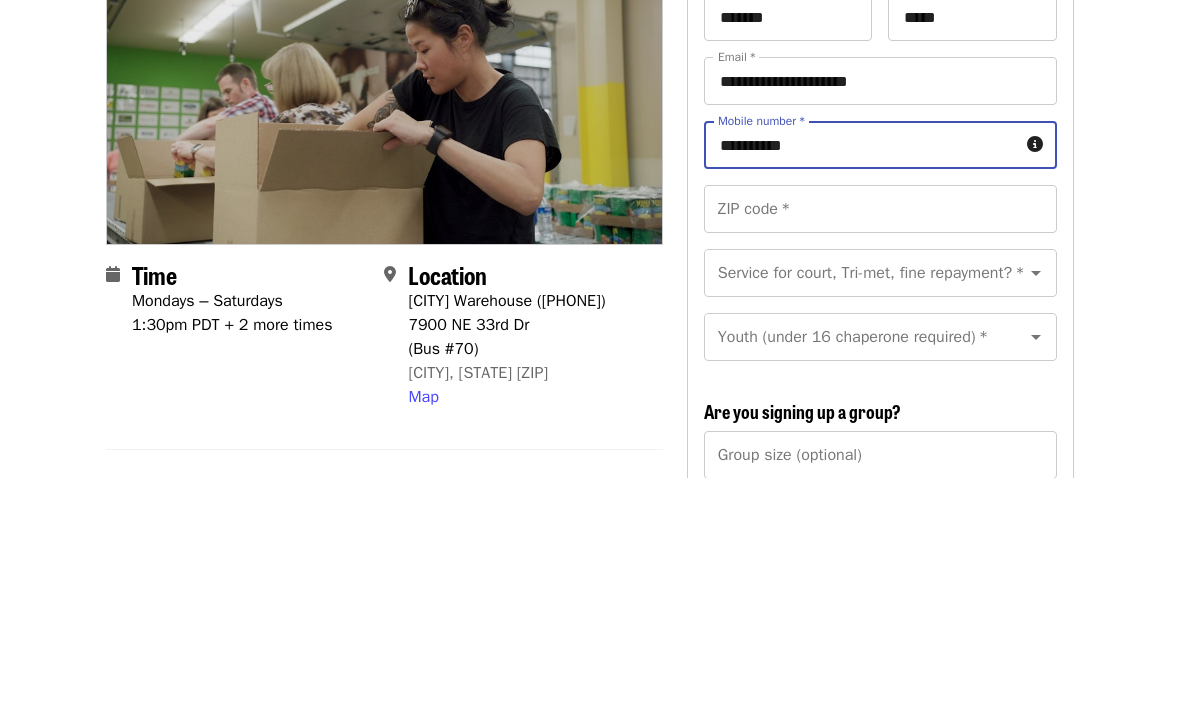 type on "**********" 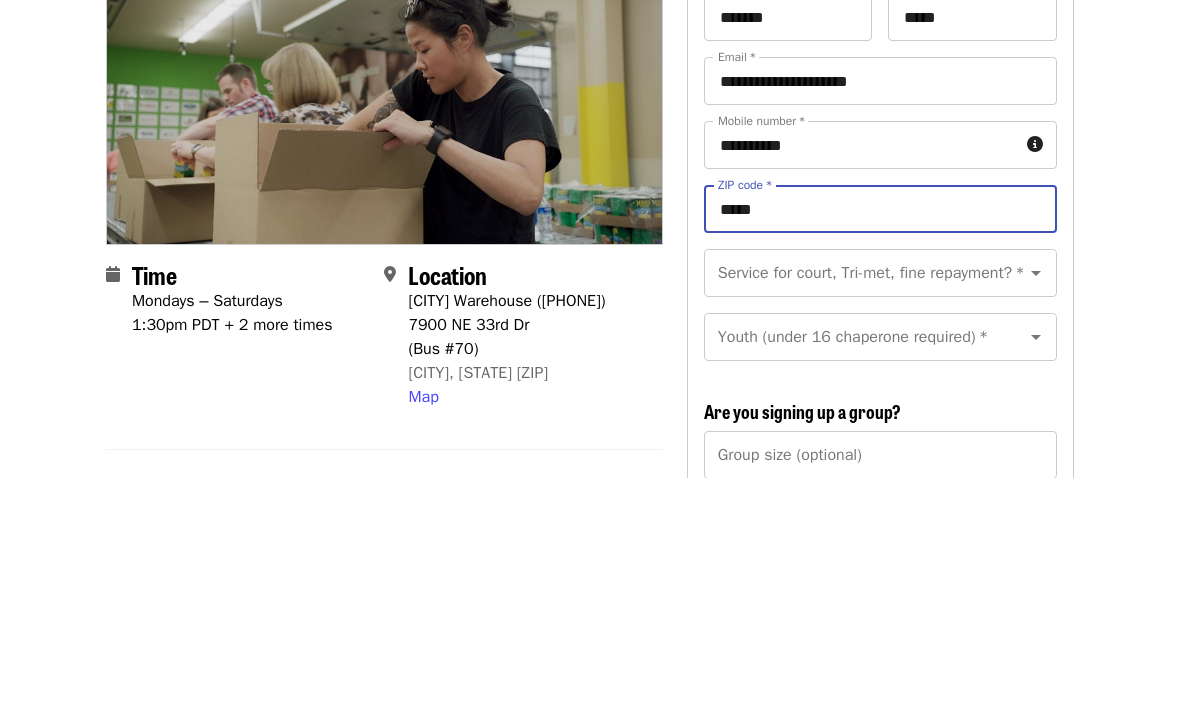 scroll, scrollTop: 235, scrollLeft: 0, axis: vertical 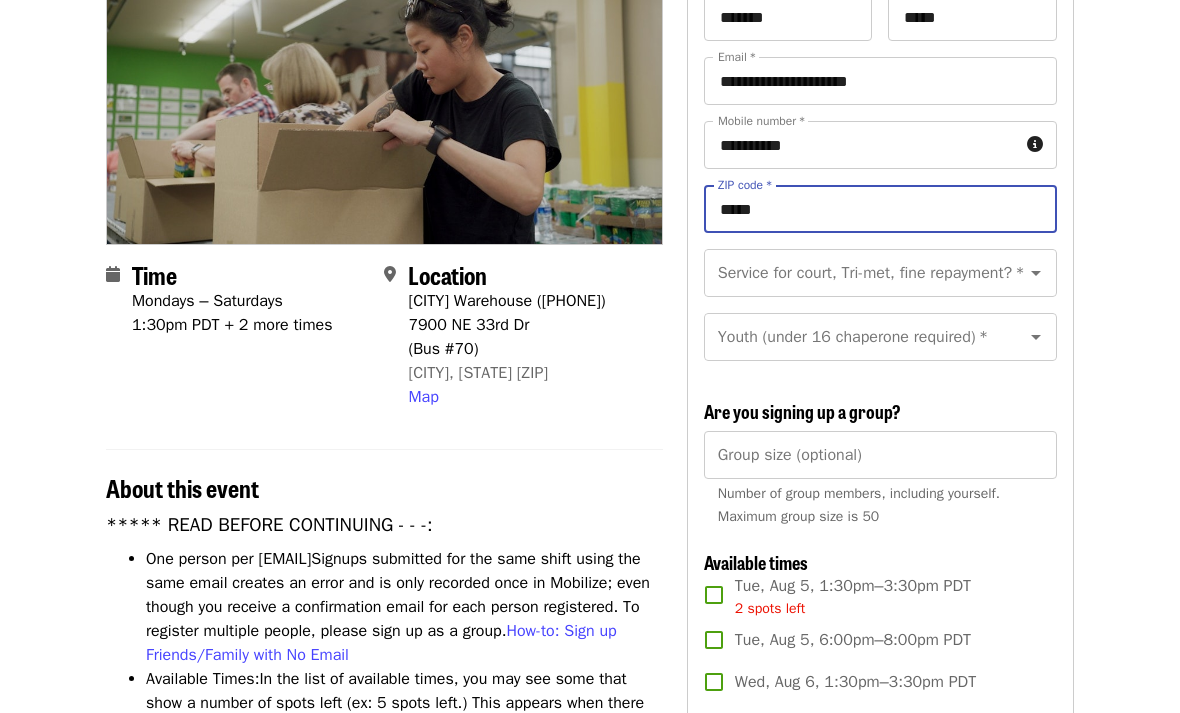 type on "*****" 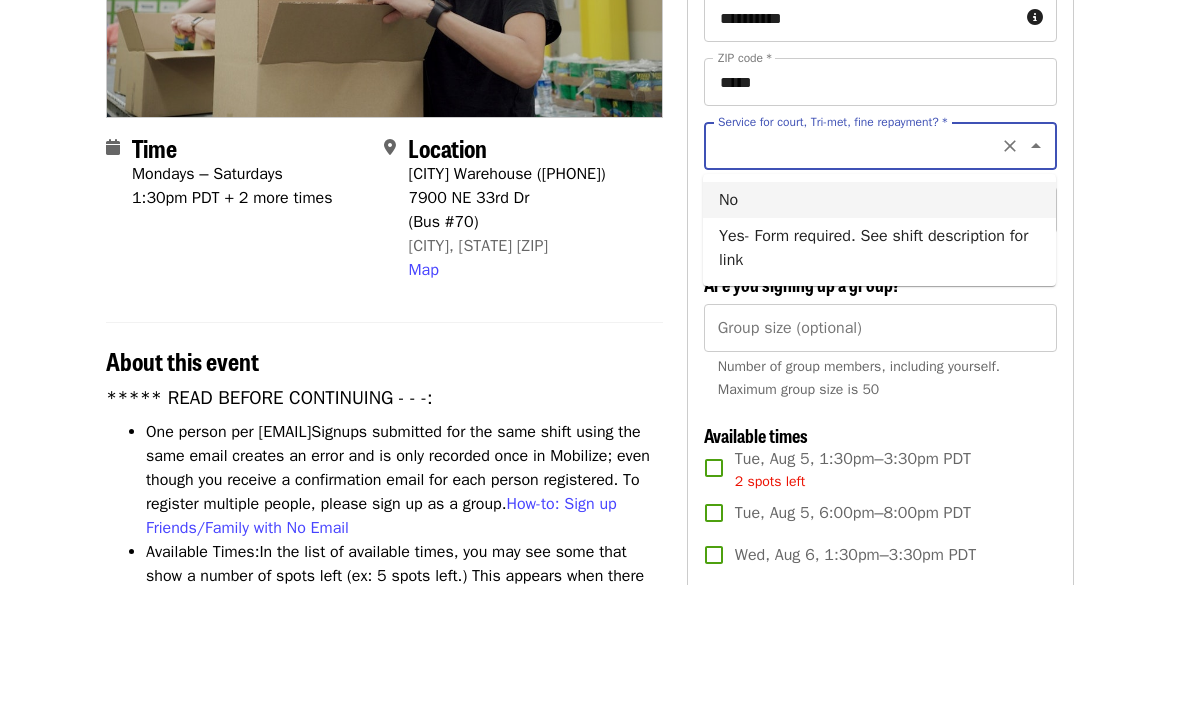 click on "No" at bounding box center [879, 328] 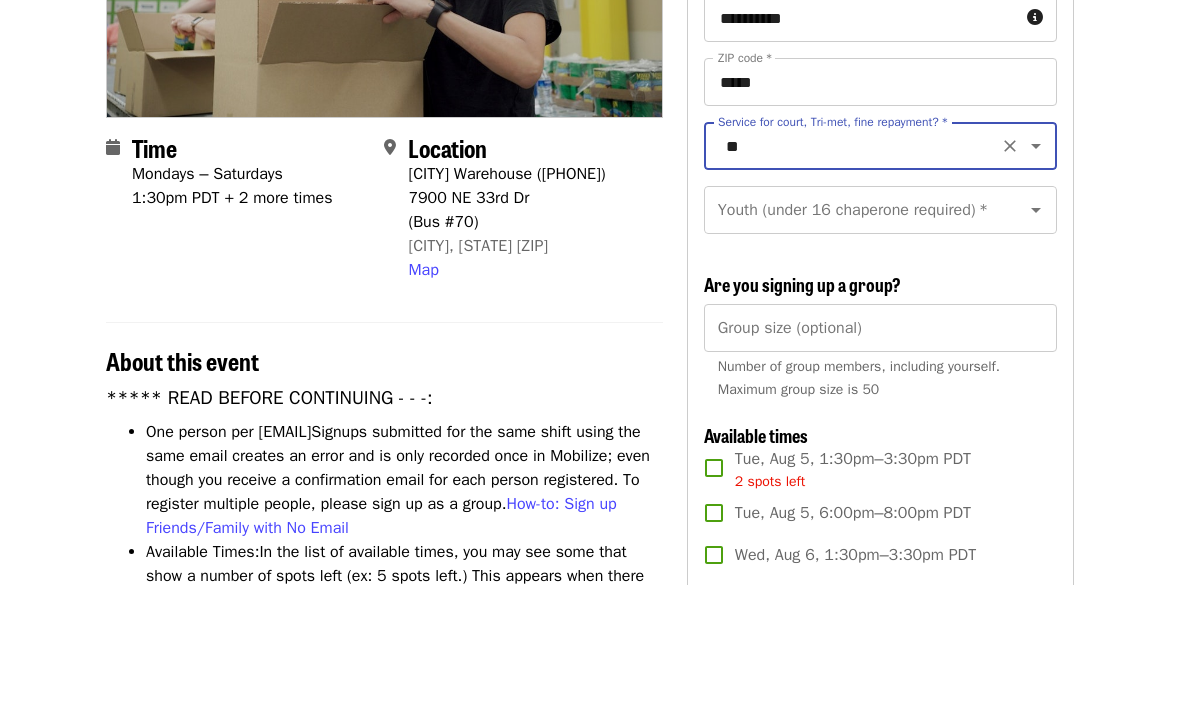 click on "Youth (under 16 chaperone required)   * Youth (under 16 chaperone required)  *" at bounding box center [880, 338] 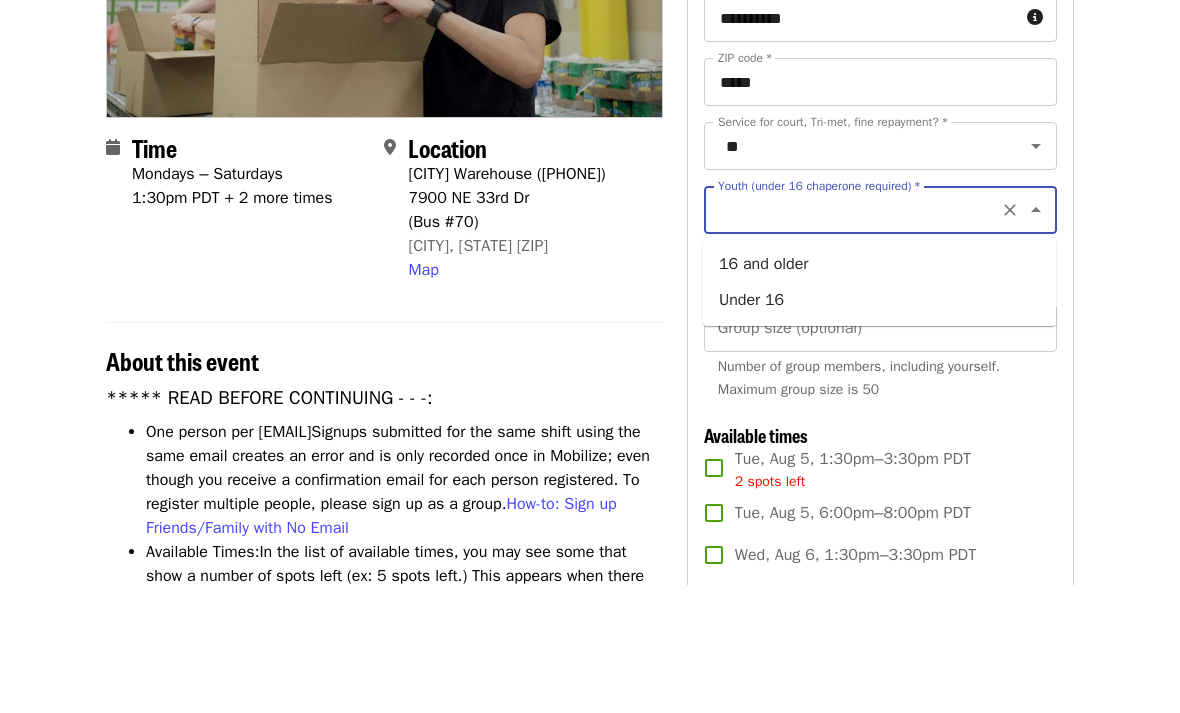 click 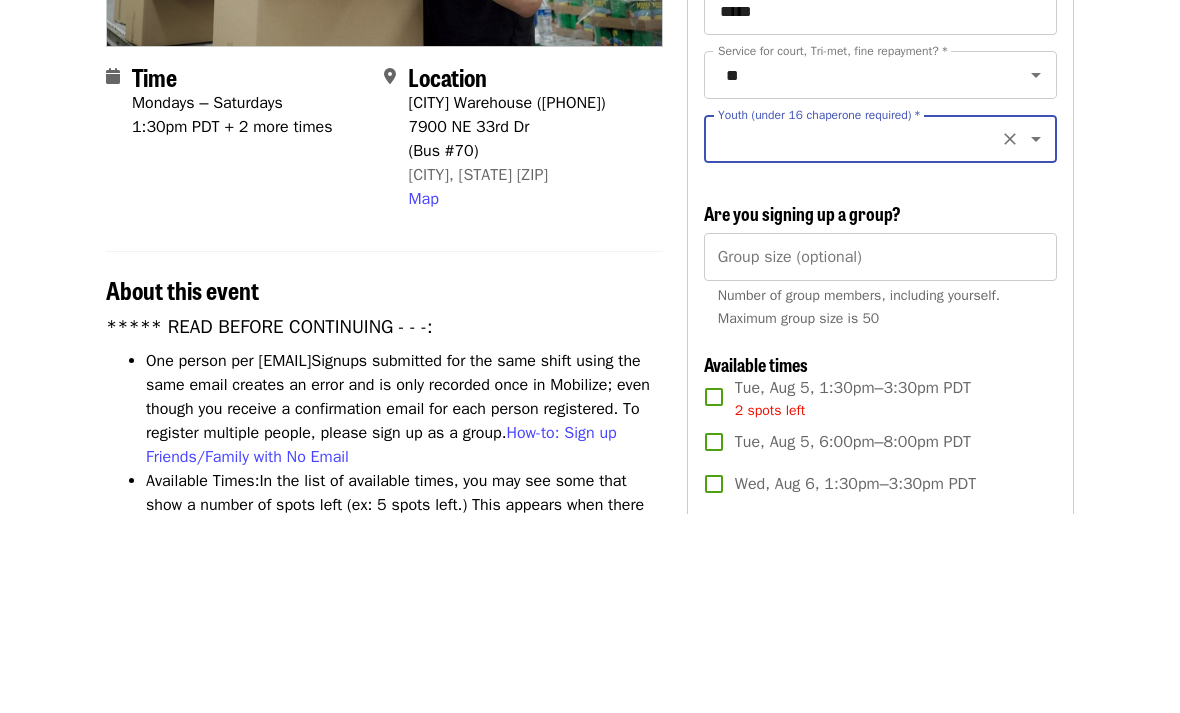 click on "Group size (optional)" at bounding box center [880, 456] 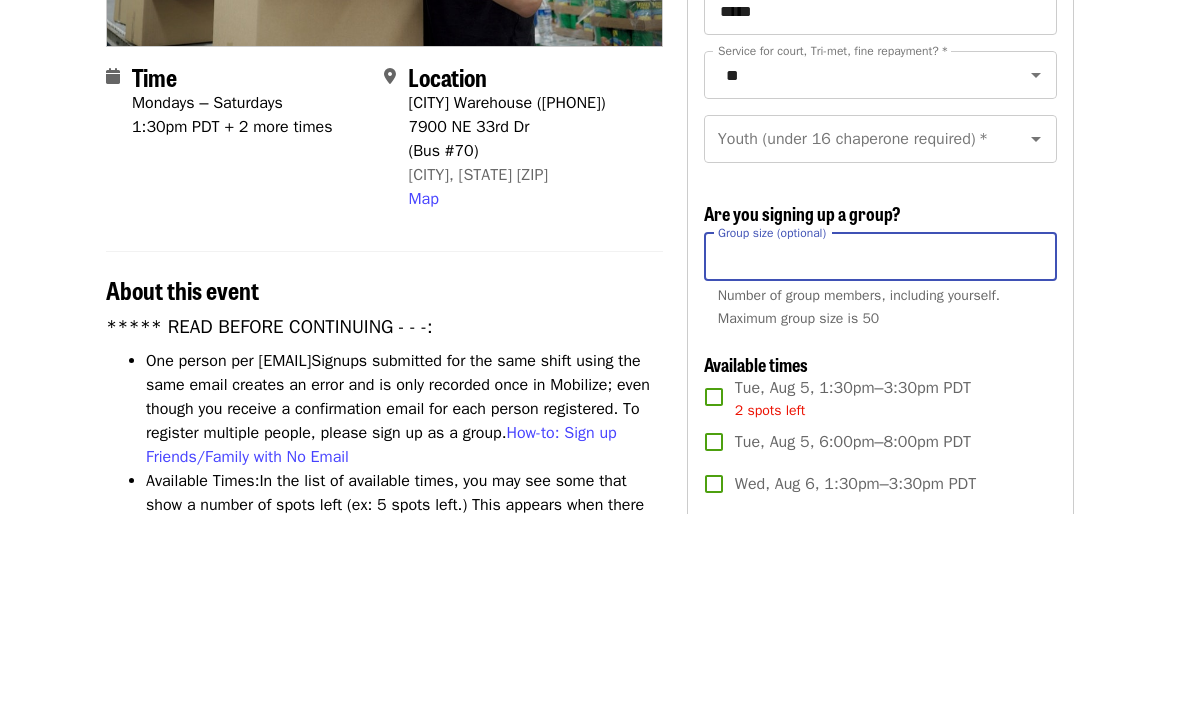 click at bounding box center (1036, 338) 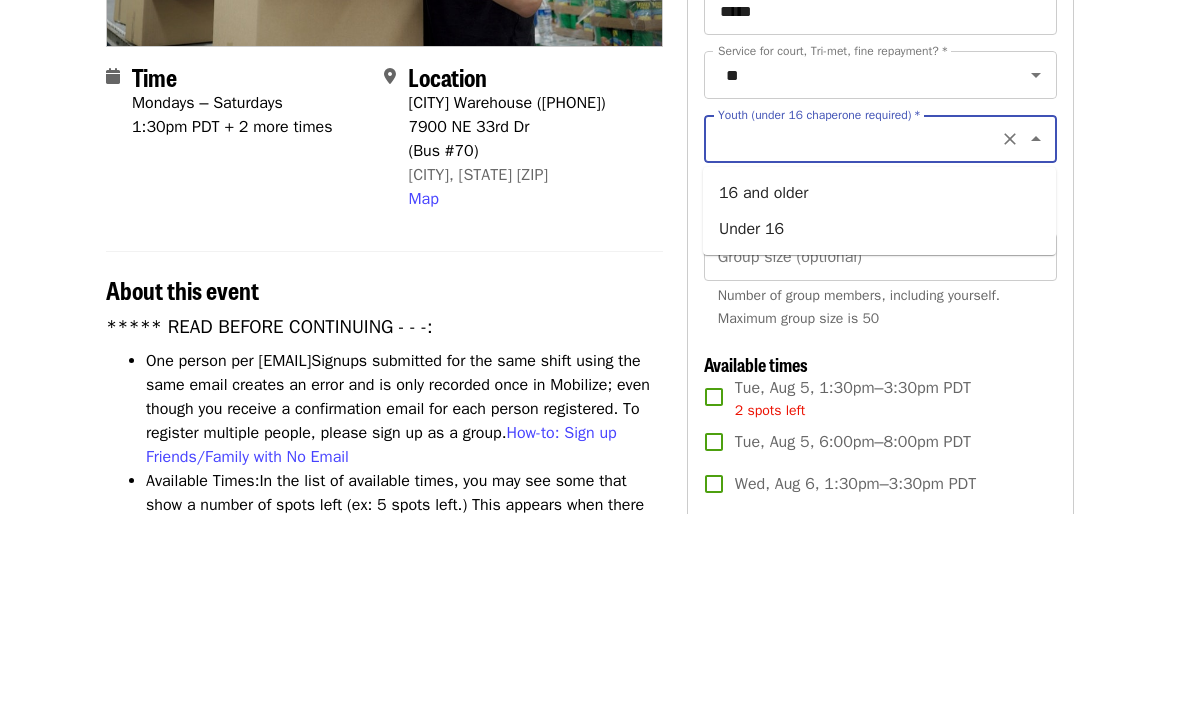 click on "16 and older" at bounding box center (879, 392) 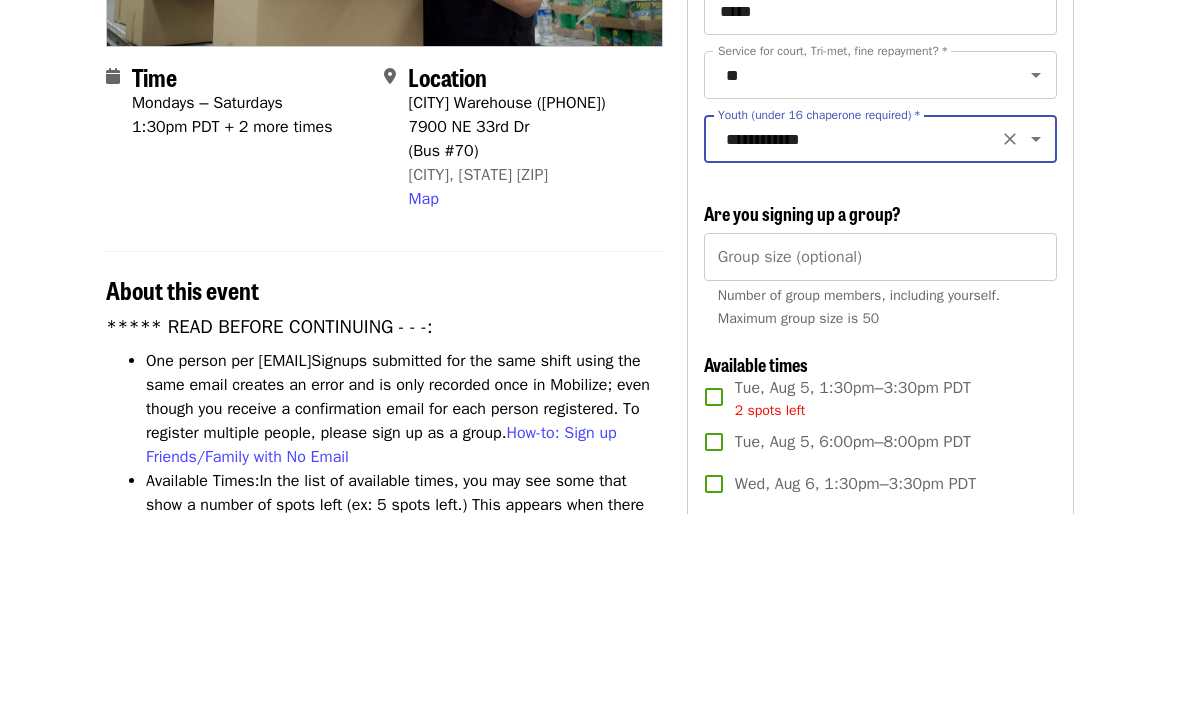 type on "**********" 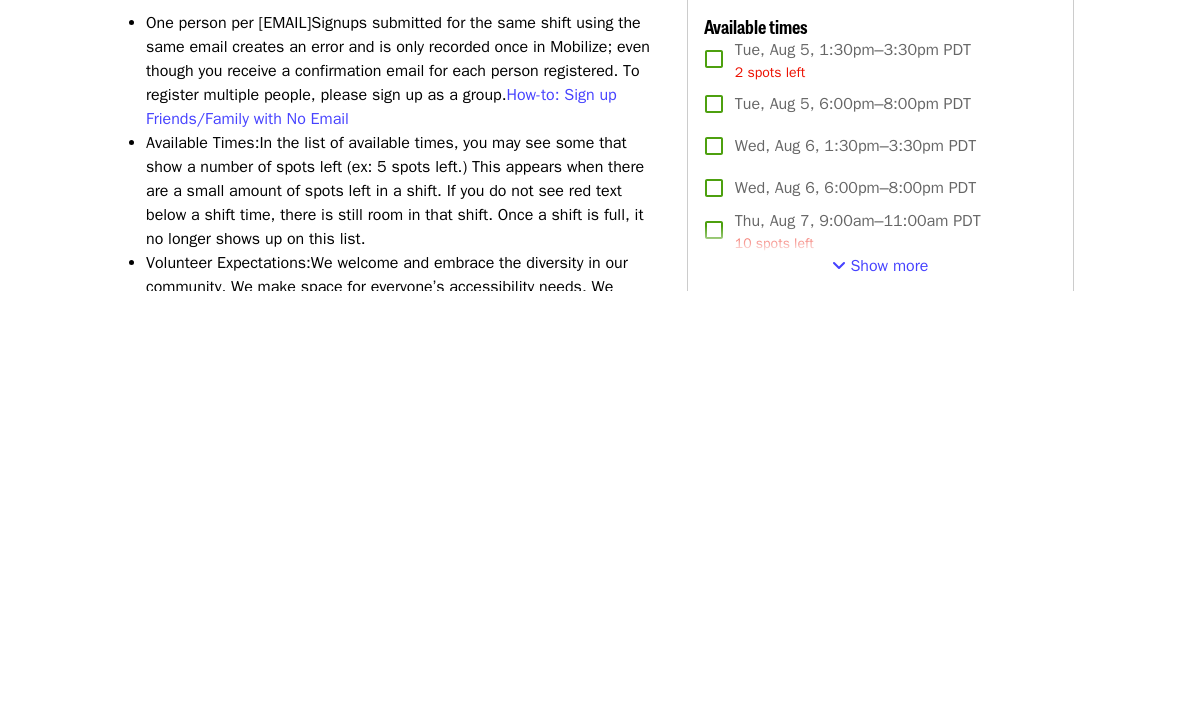 scroll, scrollTop: 772, scrollLeft: 0, axis: vertical 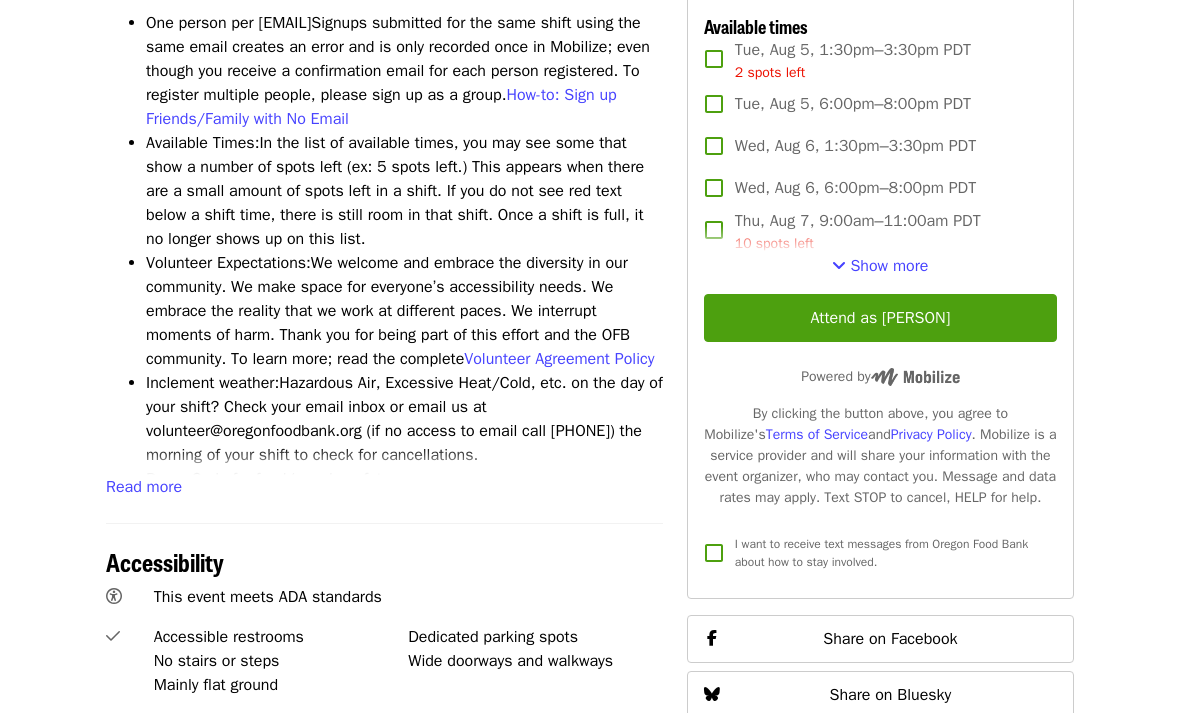 type on "*" 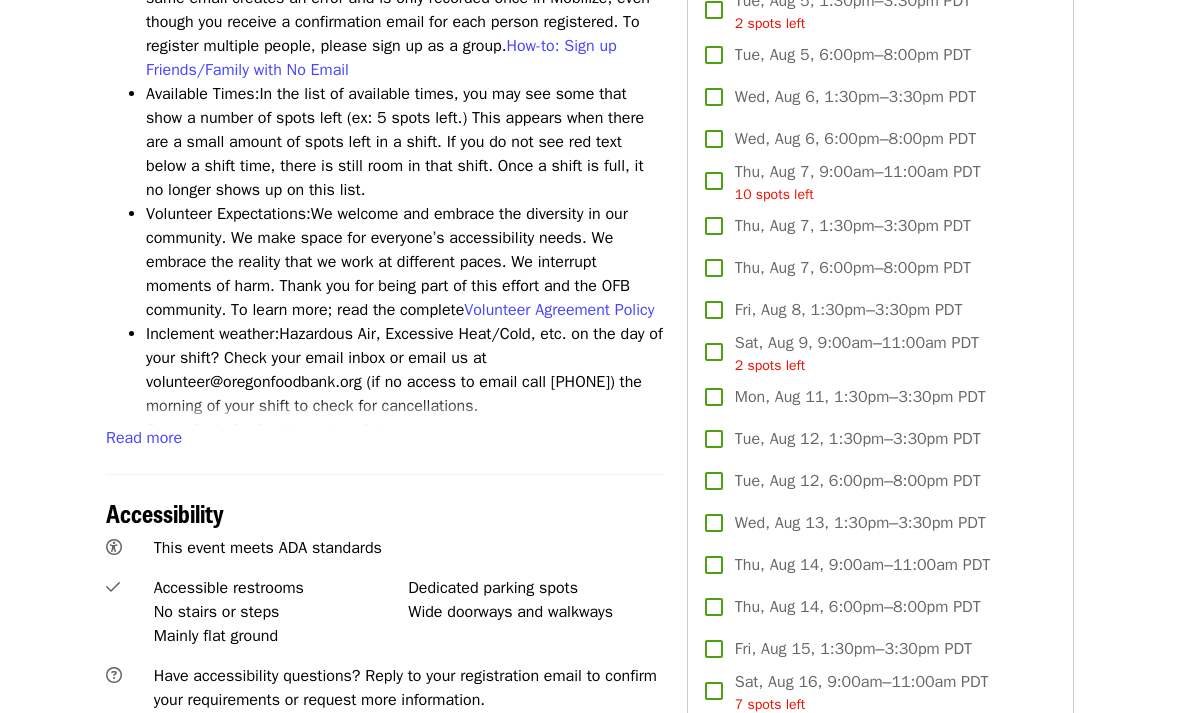 scroll, scrollTop: 821, scrollLeft: 0, axis: vertical 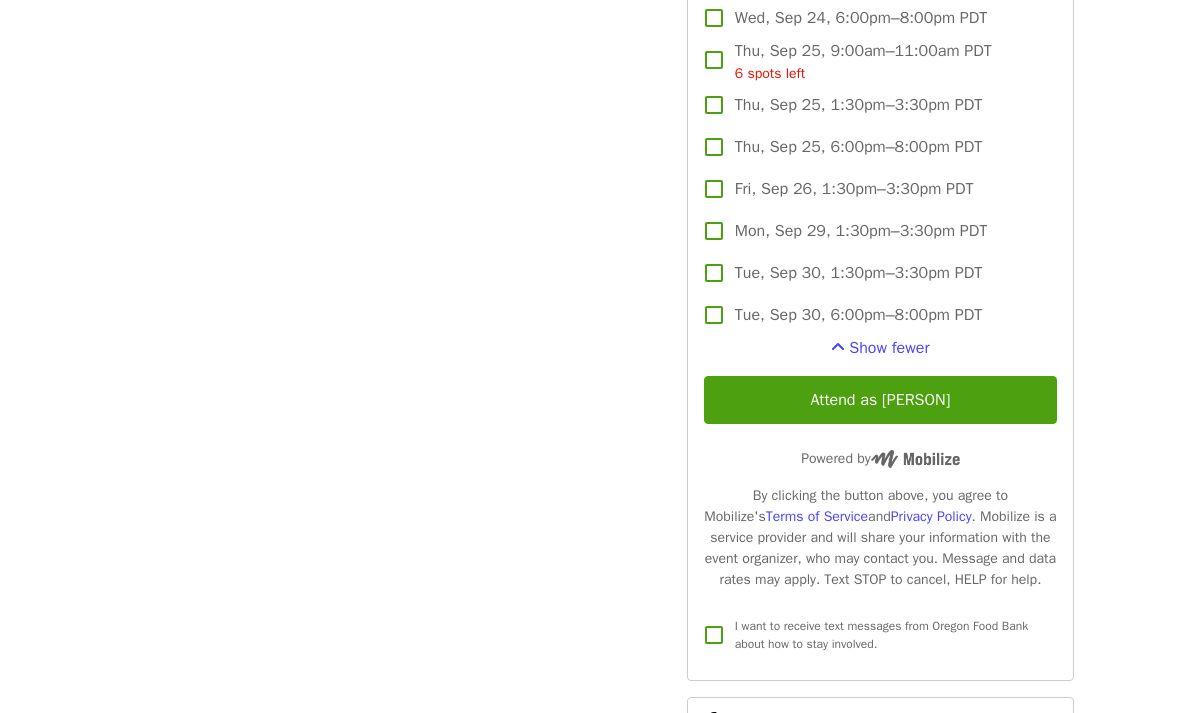 click on "Attend as [PERSON]" at bounding box center [880, 401] 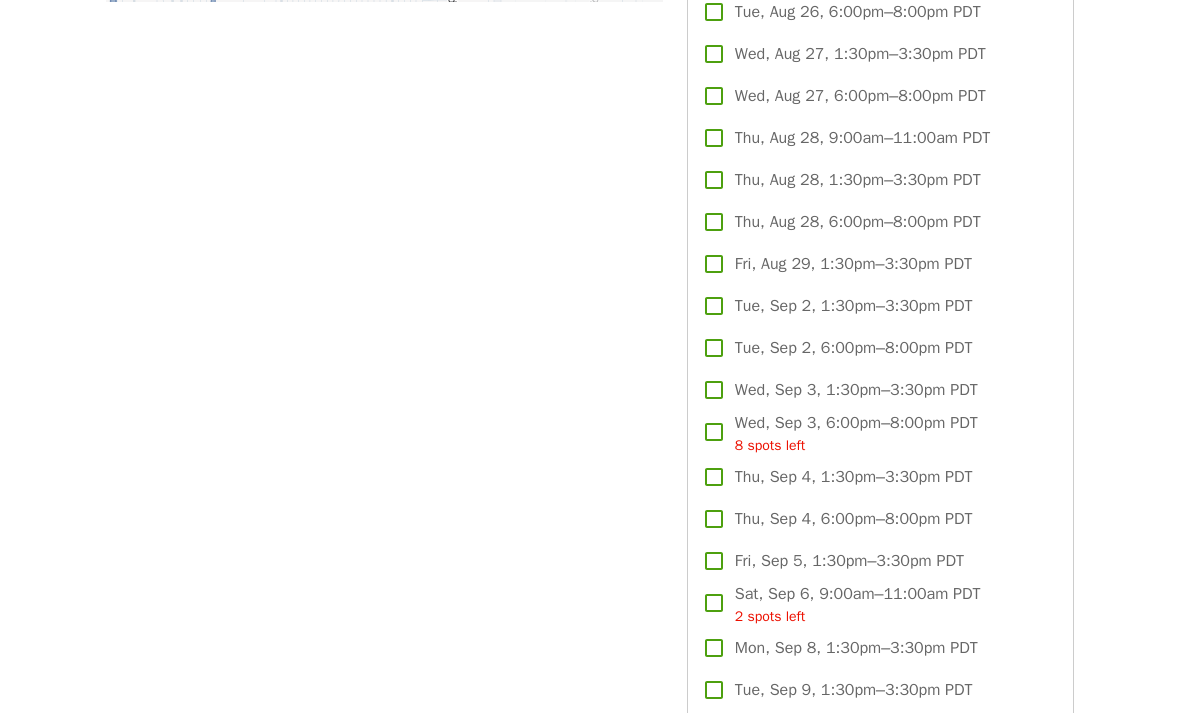 scroll, scrollTop: 2048, scrollLeft: 0, axis: vertical 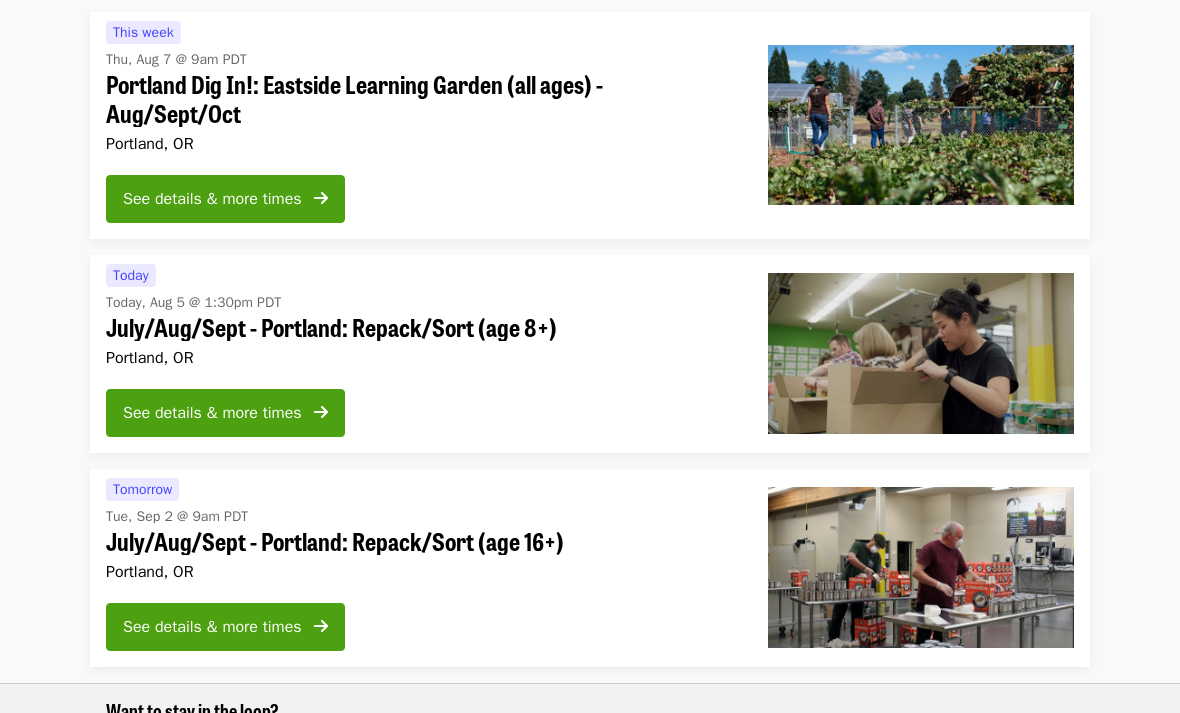 click on "See details & more times" at bounding box center [212, 199] 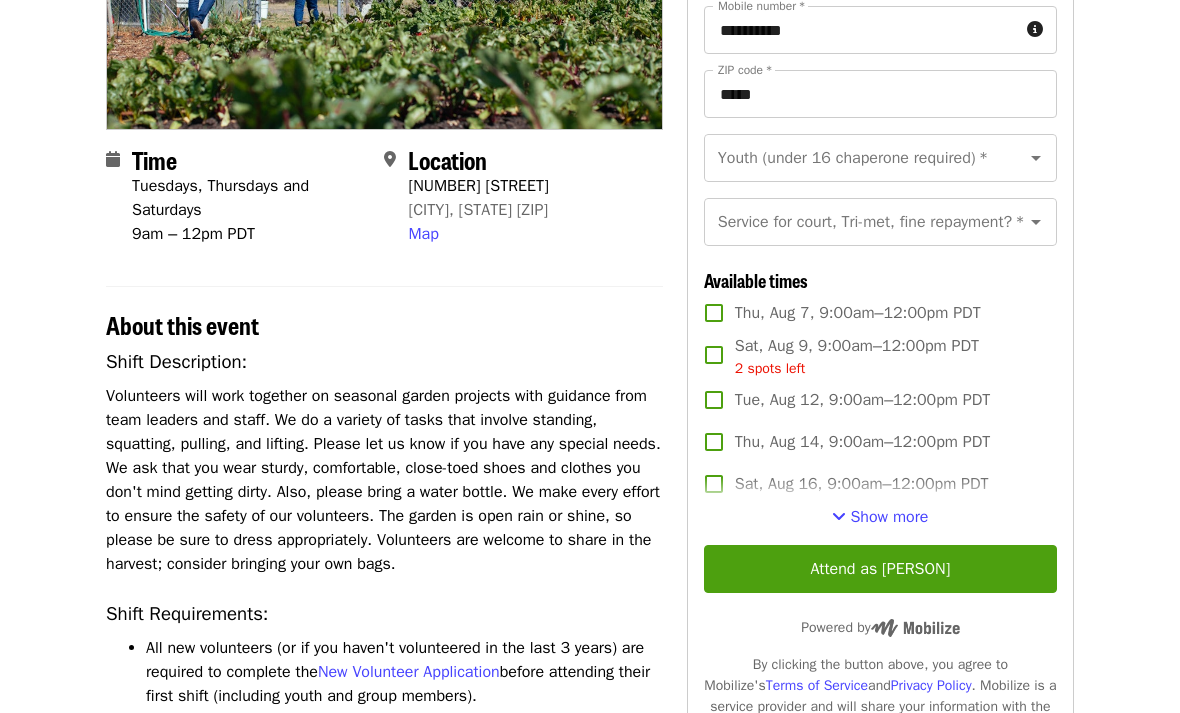 scroll, scrollTop: 350, scrollLeft: 0, axis: vertical 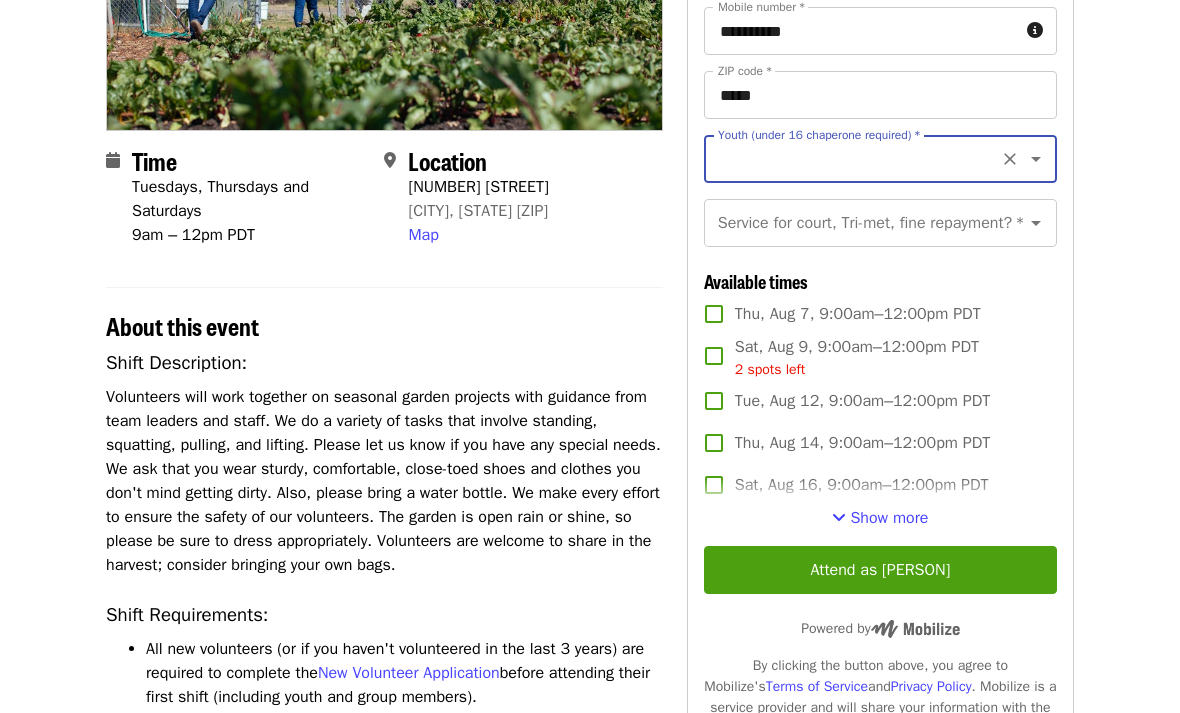 click 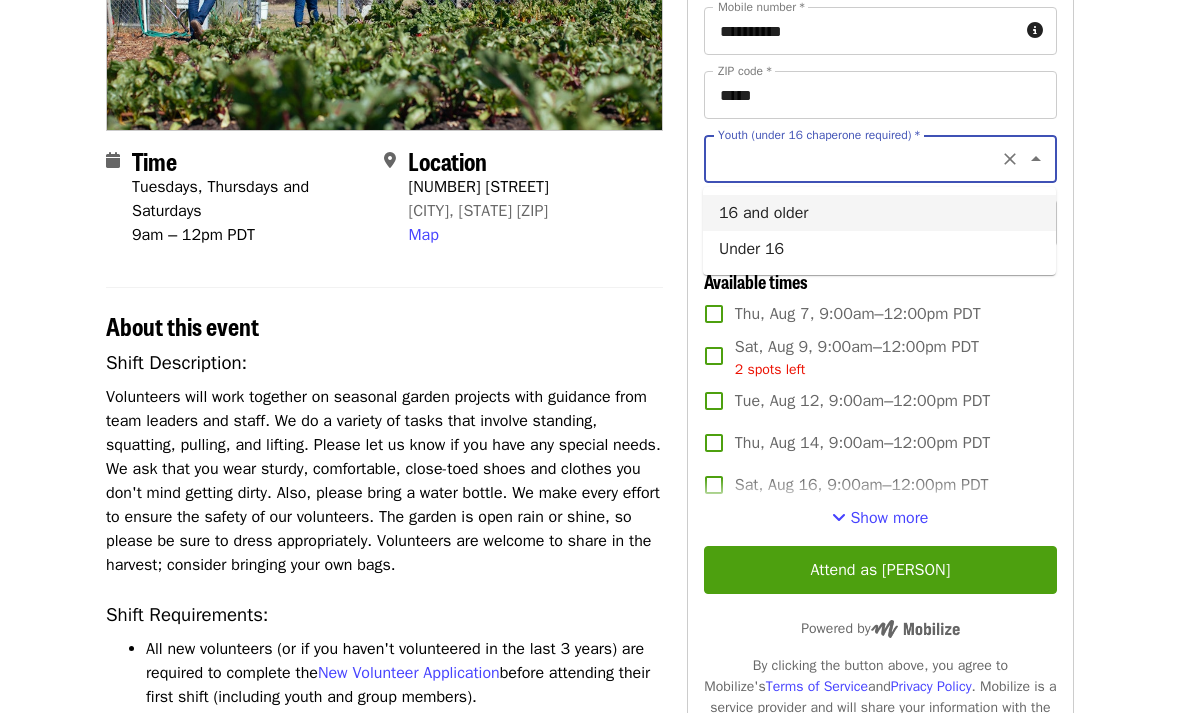 click on "16 and older" at bounding box center (879, 213) 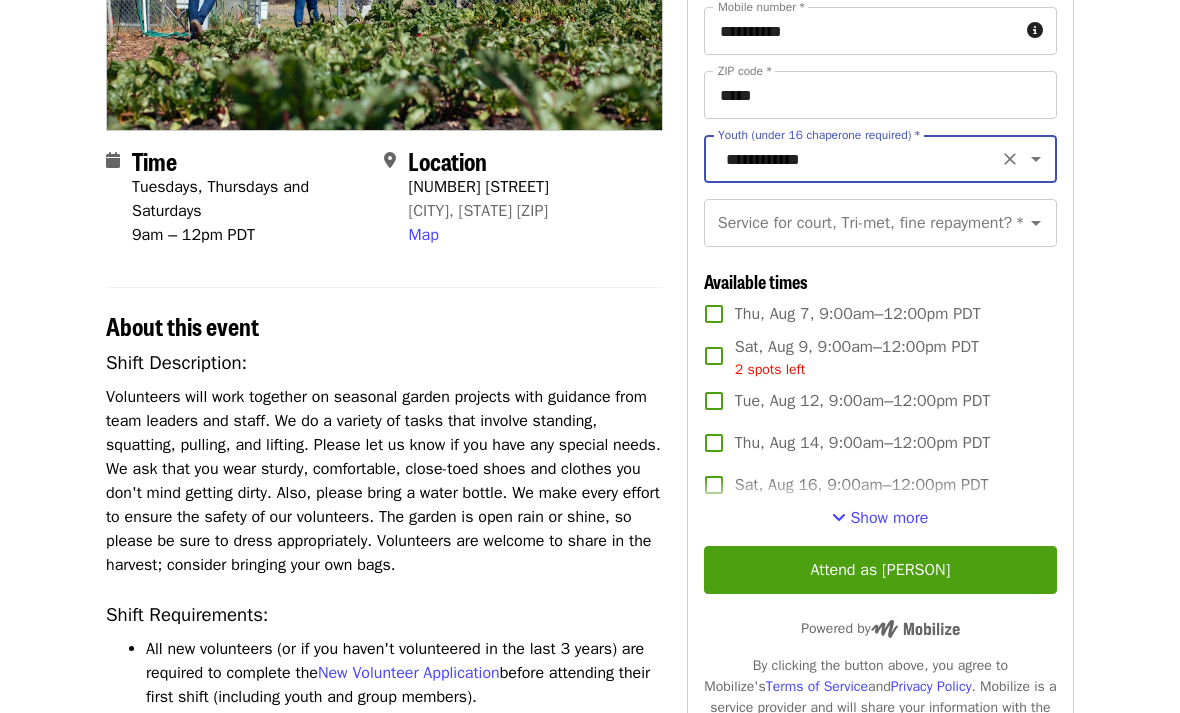click on "Service for court, Tri-met, fine repayment?   *" at bounding box center (856, 223) 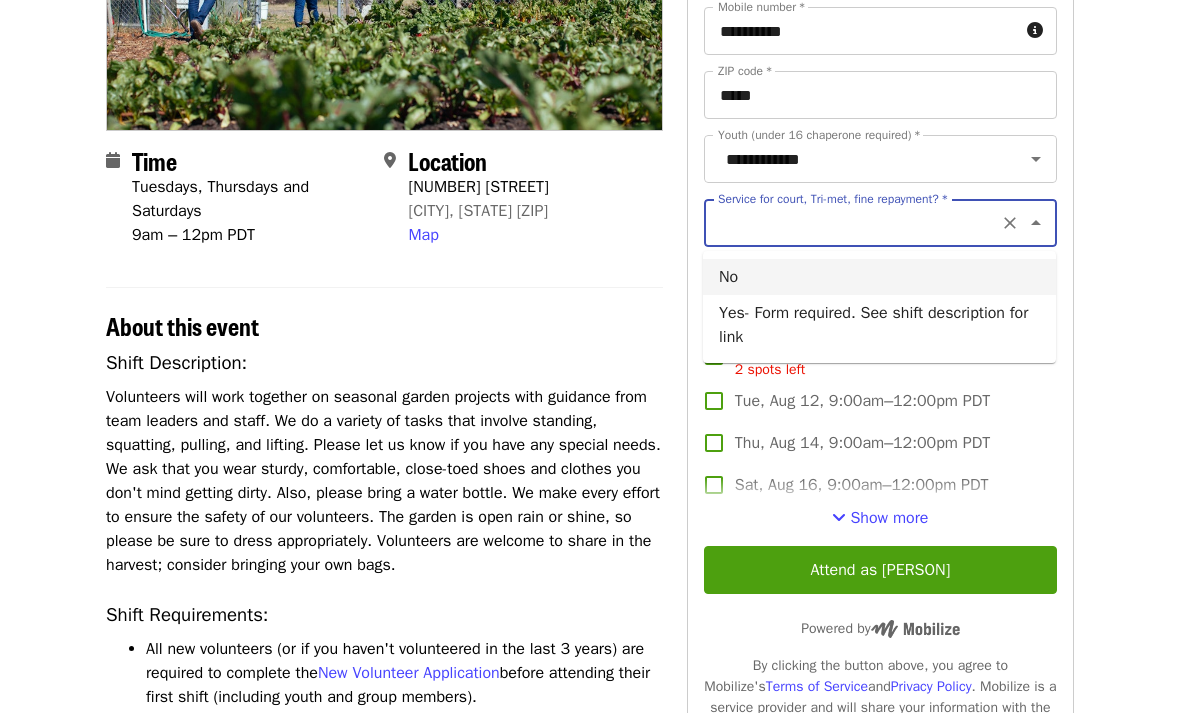 click on "No" at bounding box center [879, 277] 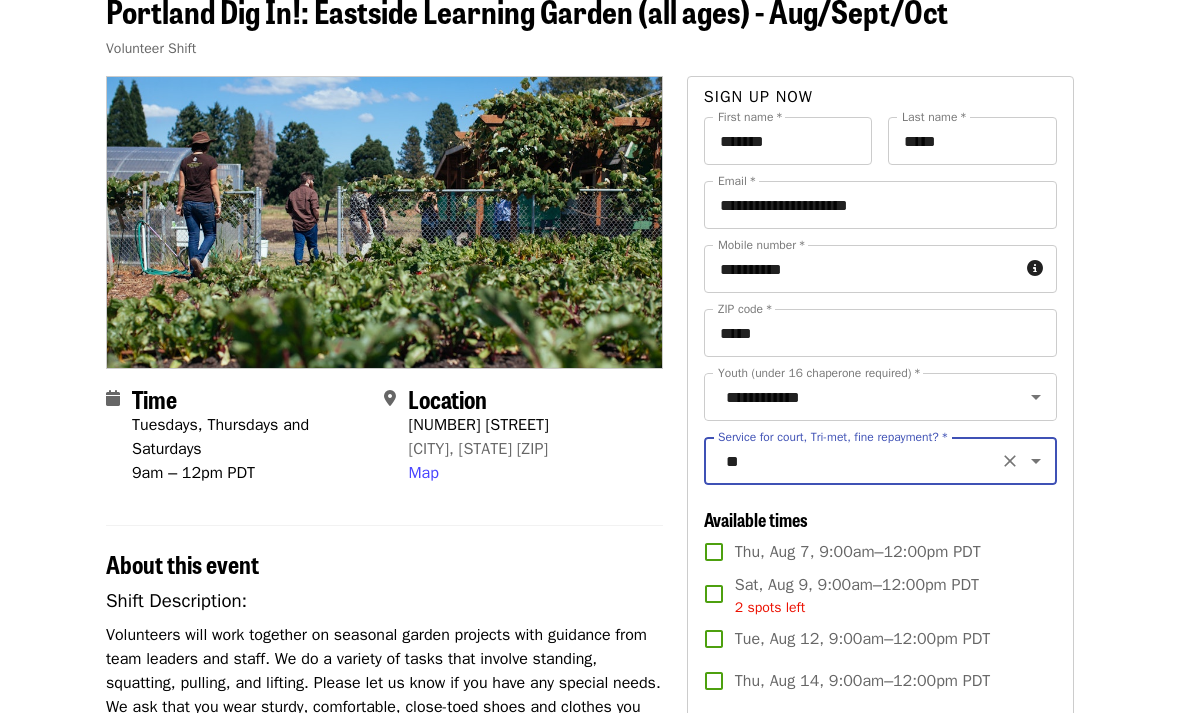scroll, scrollTop: 0, scrollLeft: 0, axis: both 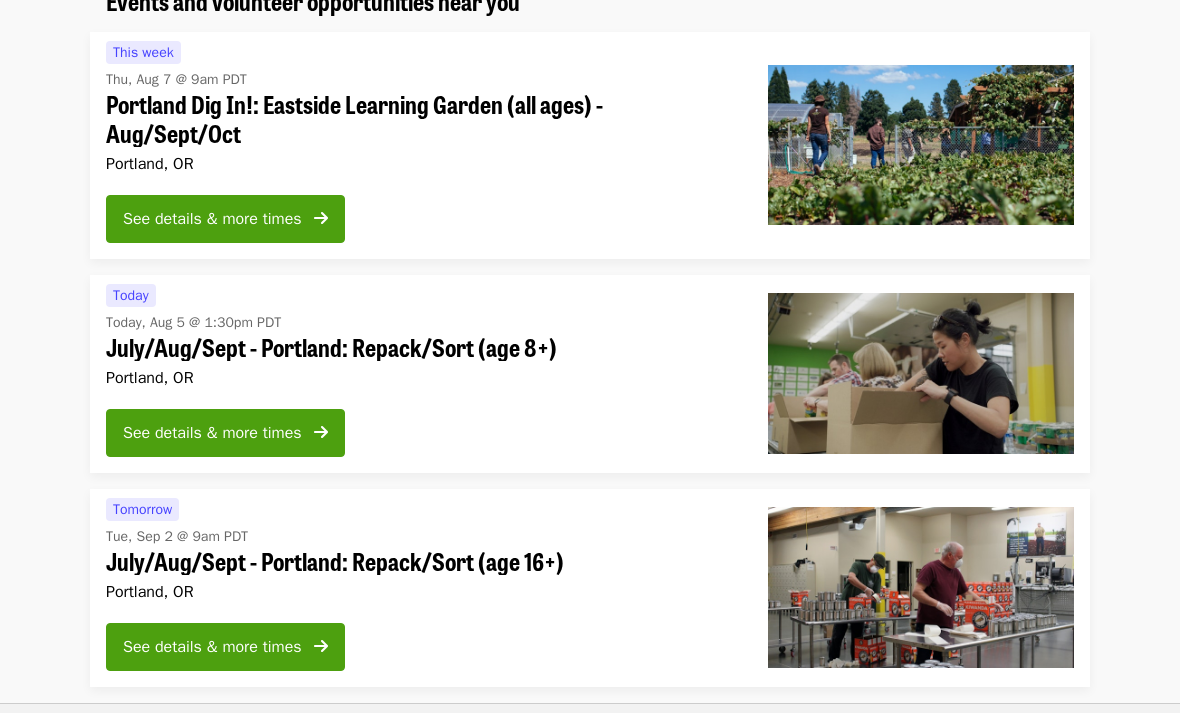 click on "See details & more times" at bounding box center (225, 434) 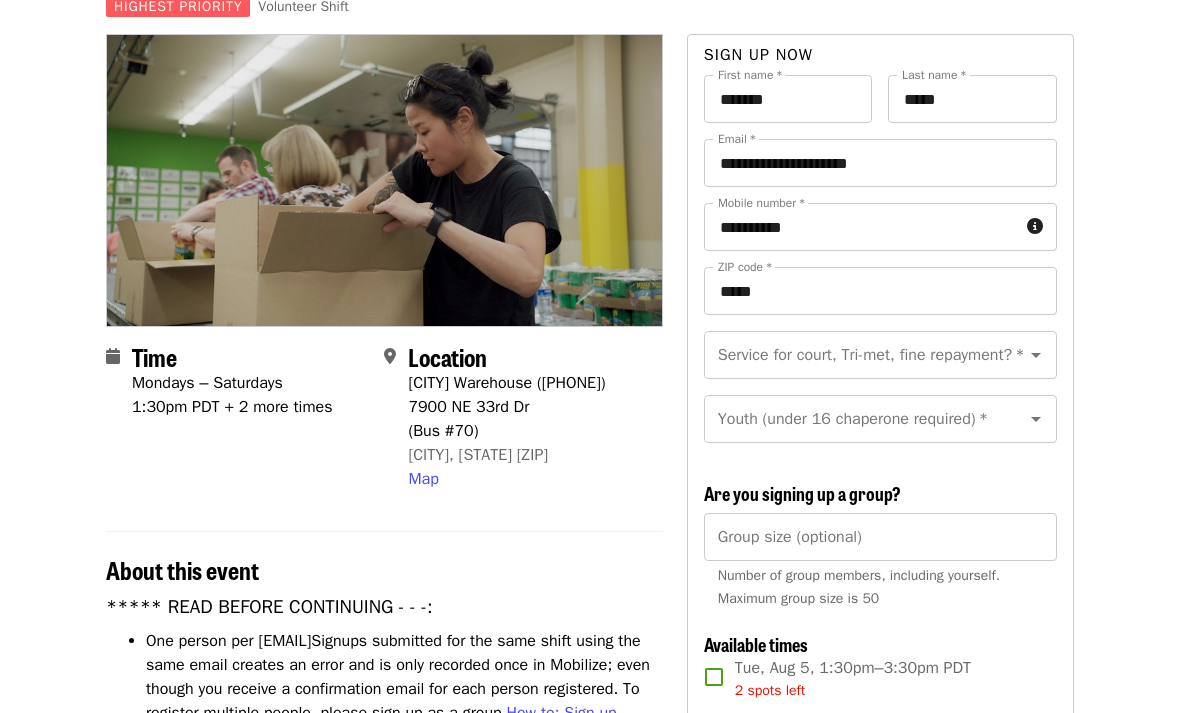 scroll, scrollTop: 154, scrollLeft: 0, axis: vertical 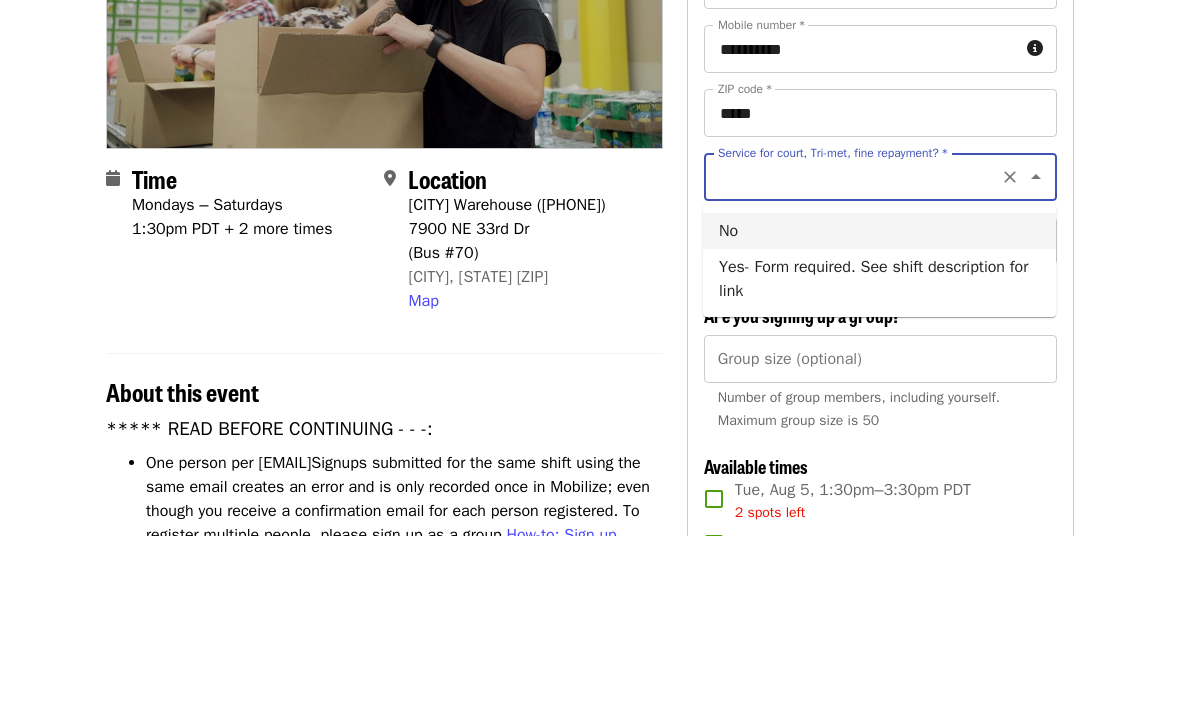 click on "No" at bounding box center (879, 409) 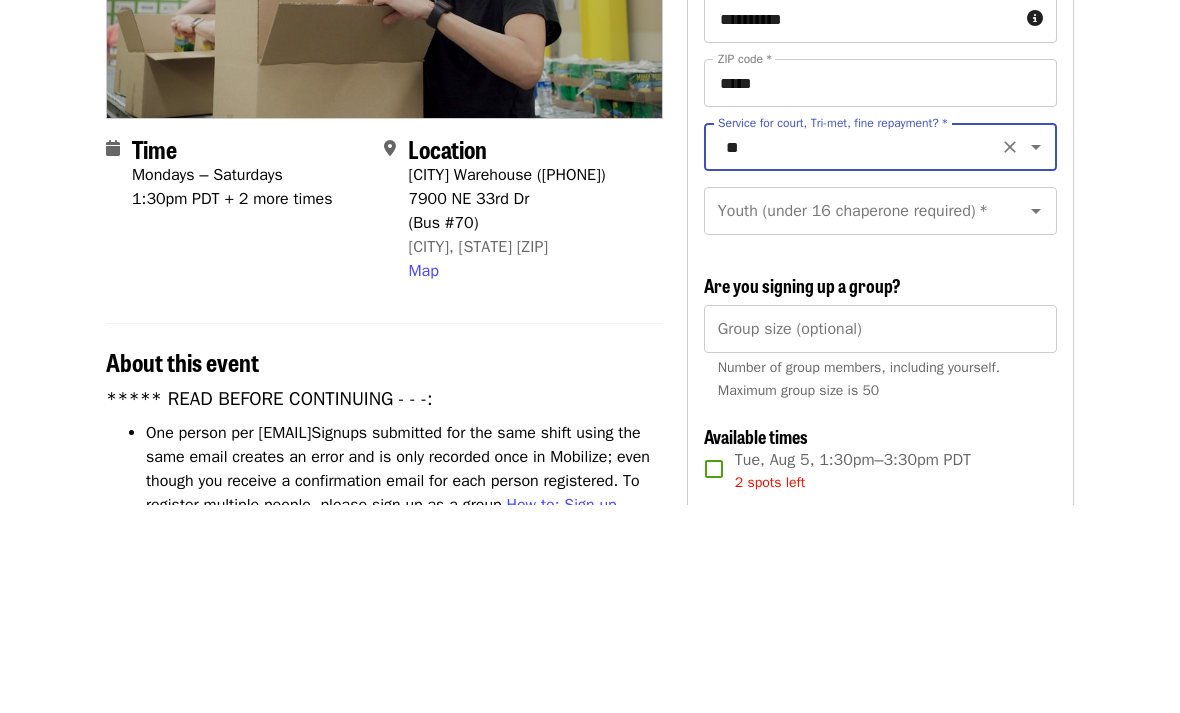 click 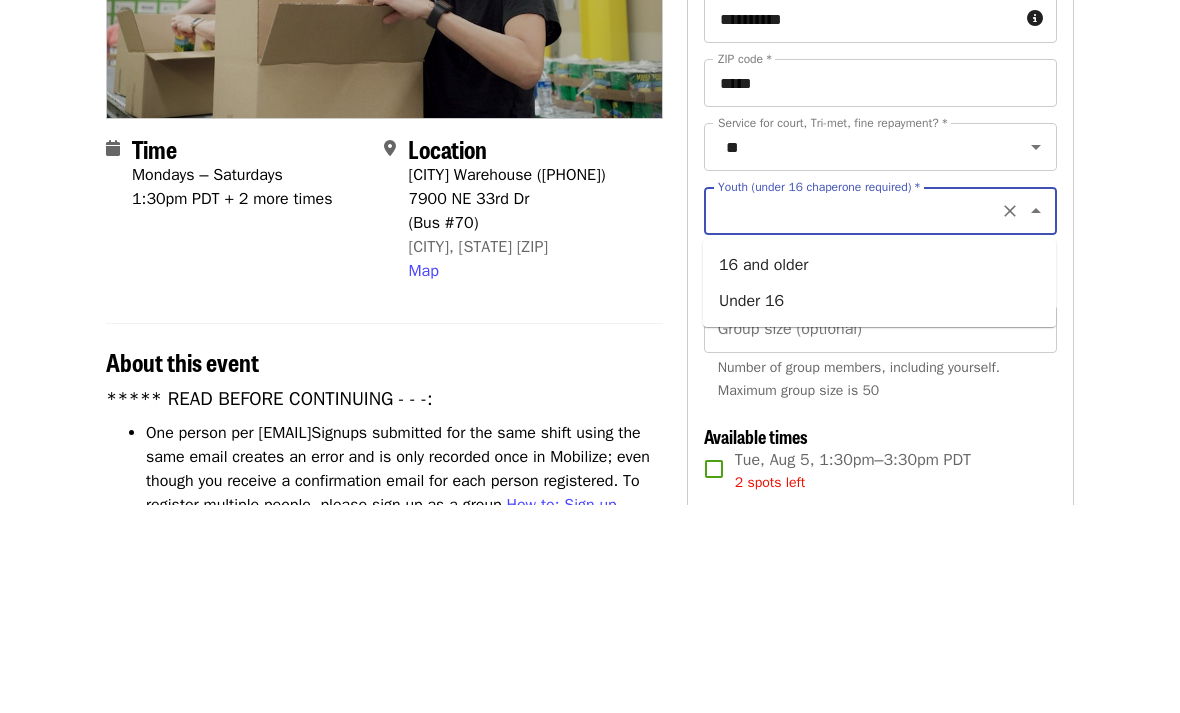 click on "16 and older" at bounding box center [879, 473] 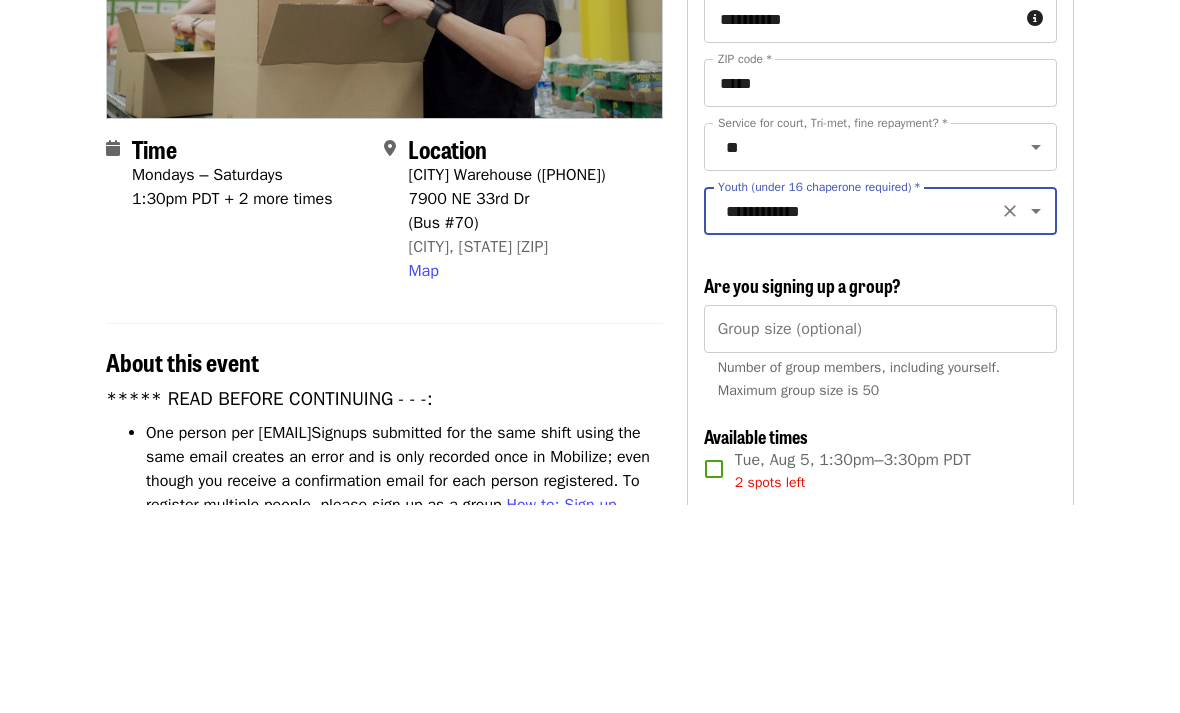 type on "**********" 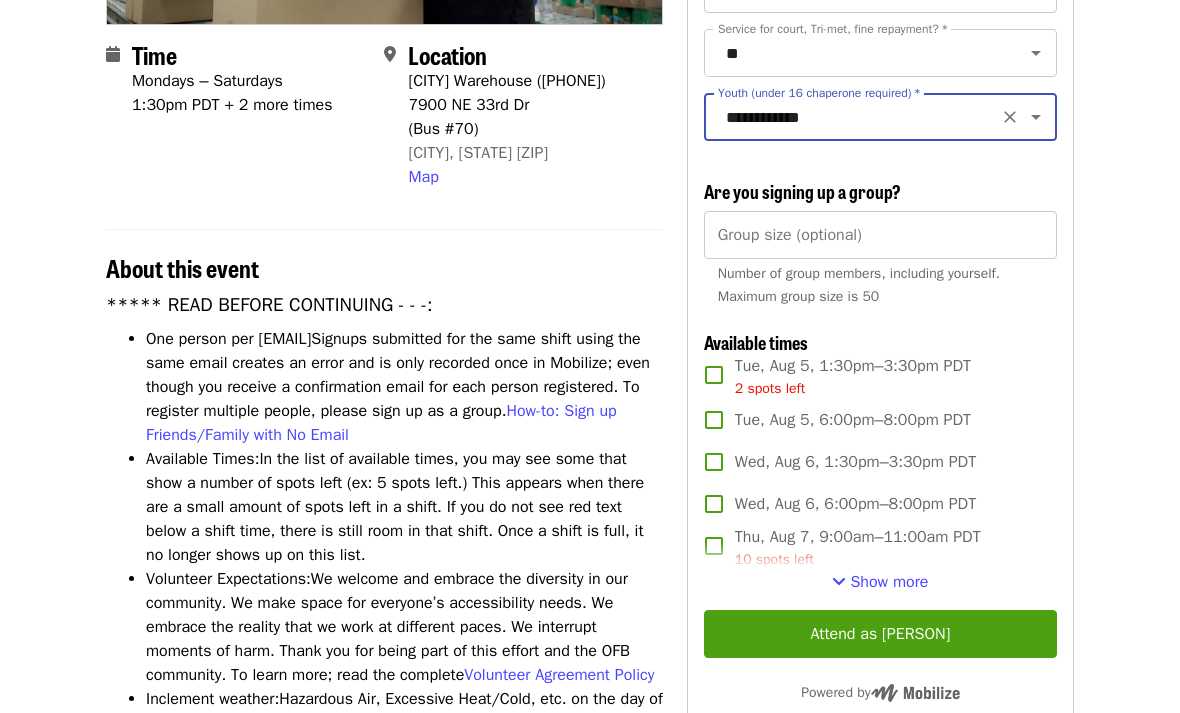 scroll, scrollTop: 456, scrollLeft: 0, axis: vertical 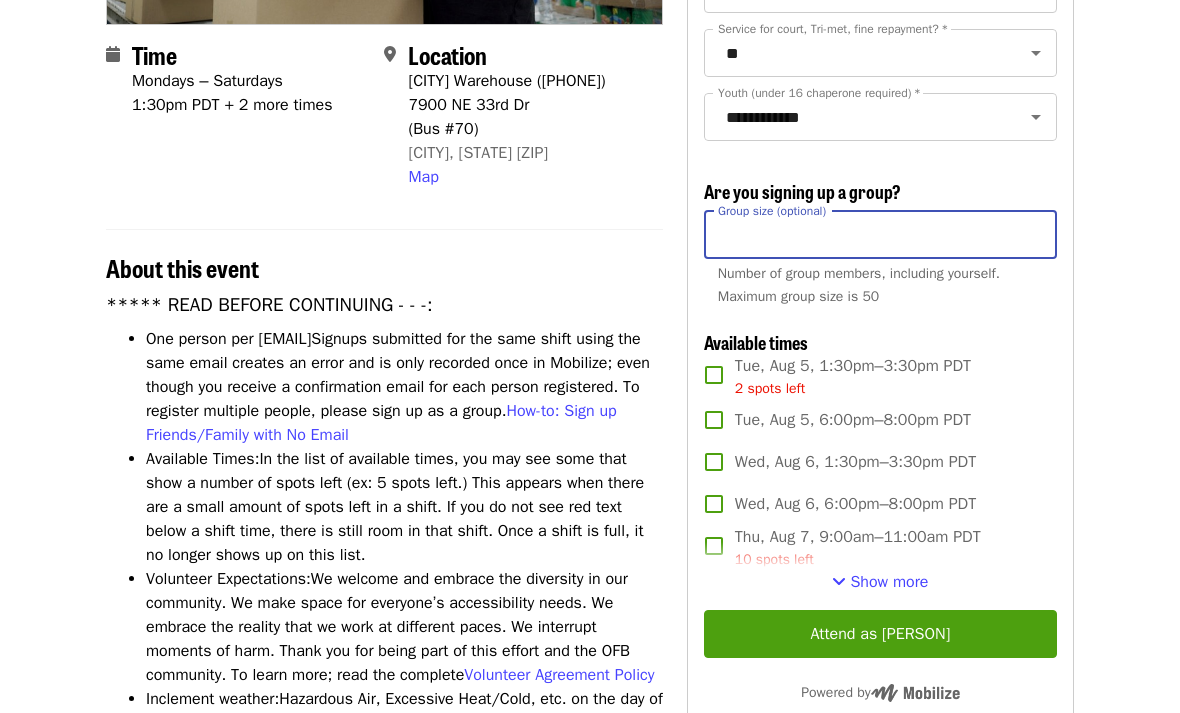 type on "*" 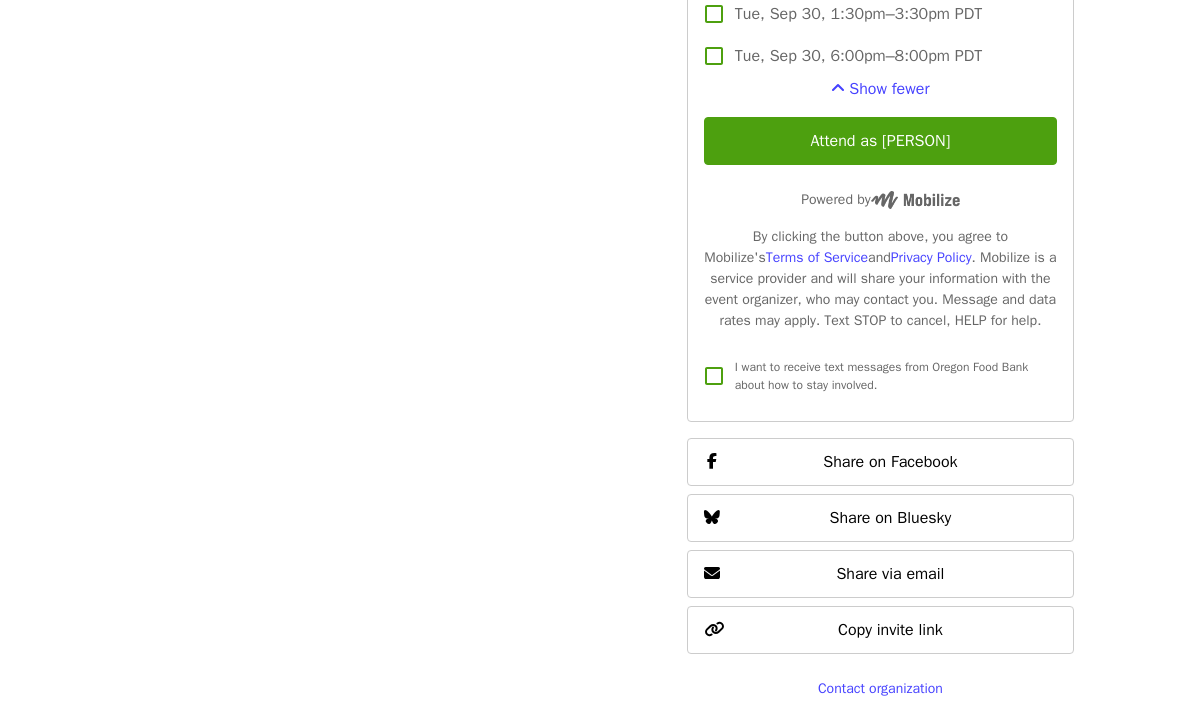scroll, scrollTop: 3825, scrollLeft: 0, axis: vertical 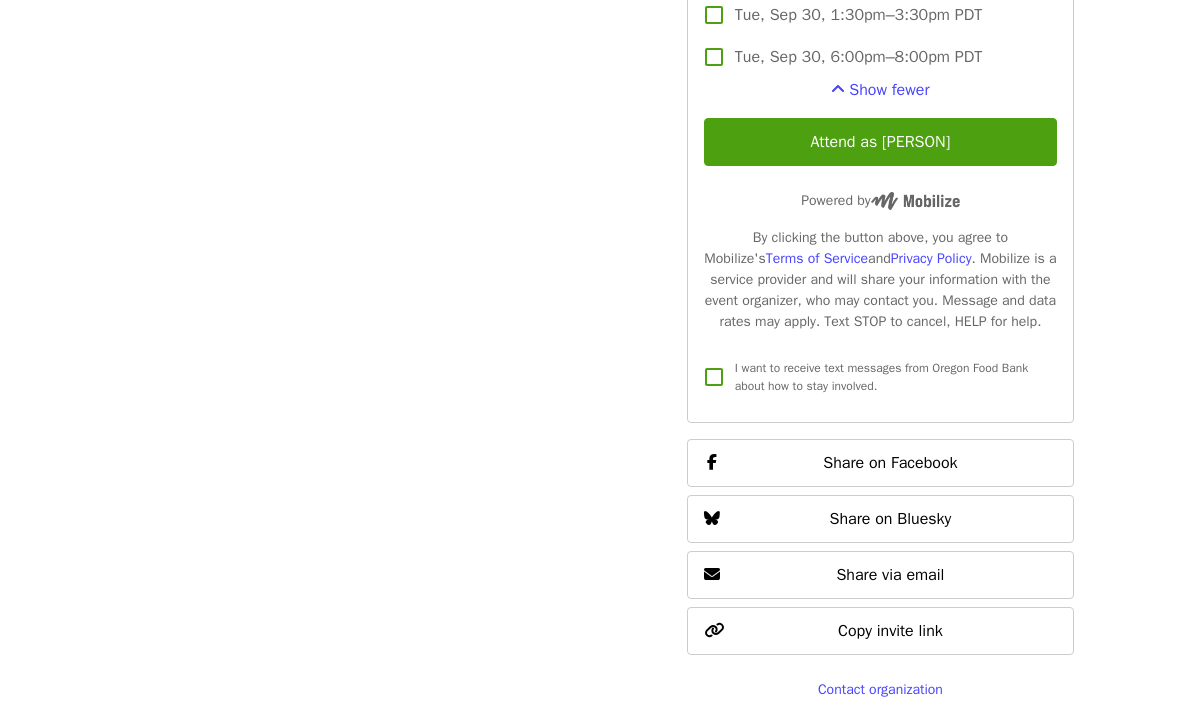 click on "Attend as [PERSON]" at bounding box center [880, 142] 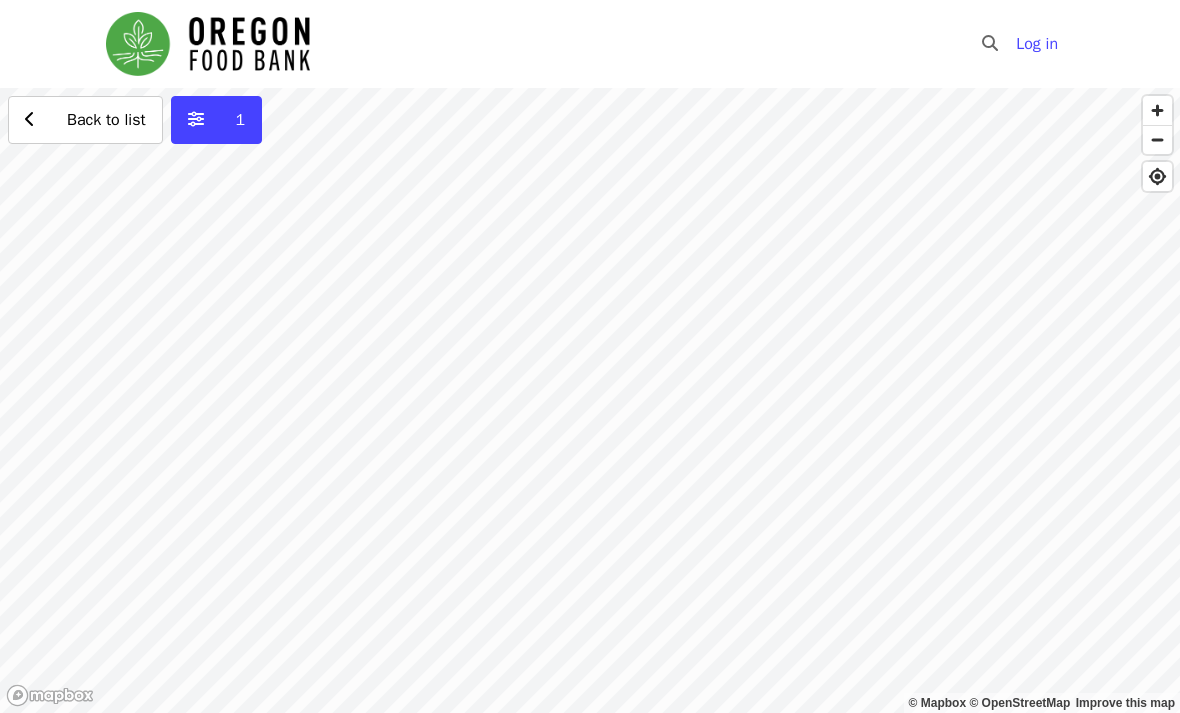 scroll, scrollTop: 0, scrollLeft: 0, axis: both 